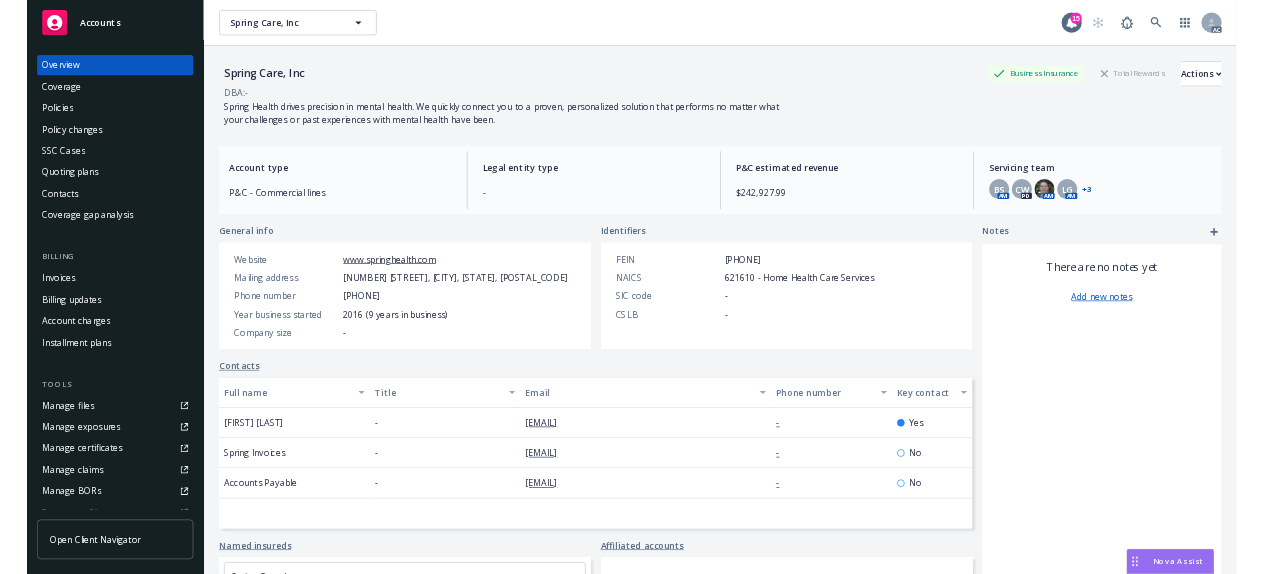 scroll, scrollTop: 0, scrollLeft: 0, axis: both 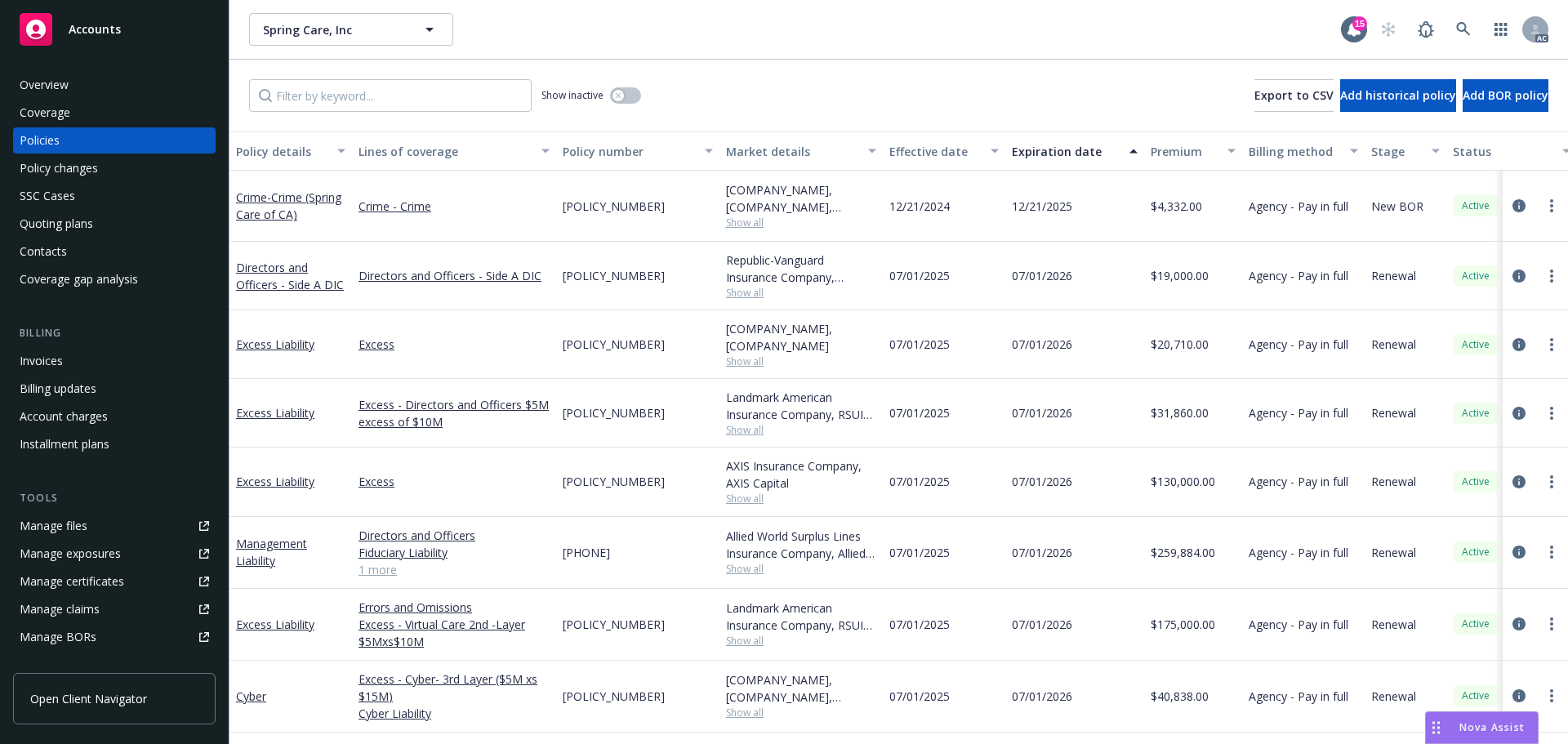 click on "Accounts" at bounding box center (95, 29) 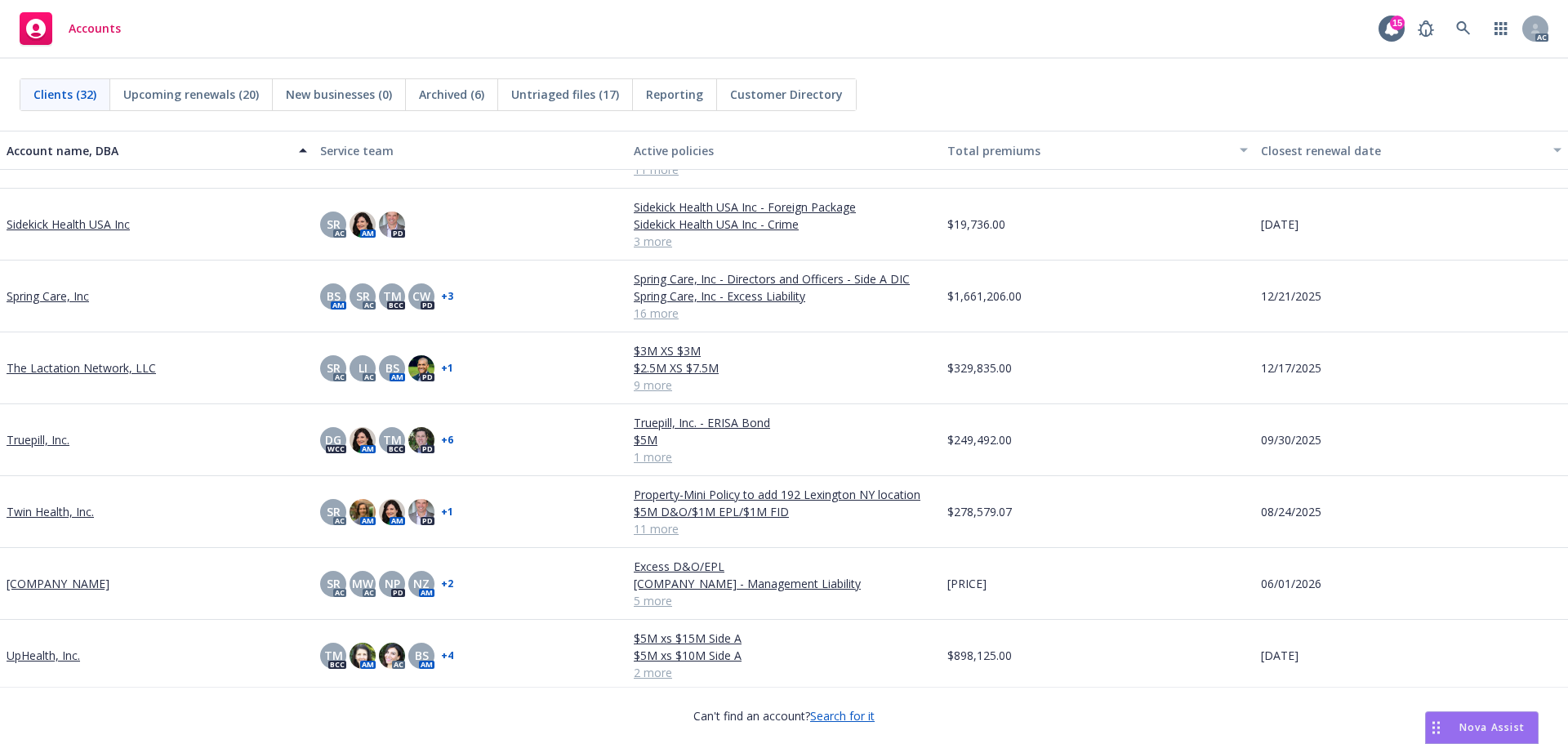 scroll, scrollTop: 1562, scrollLeft: 0, axis: vertical 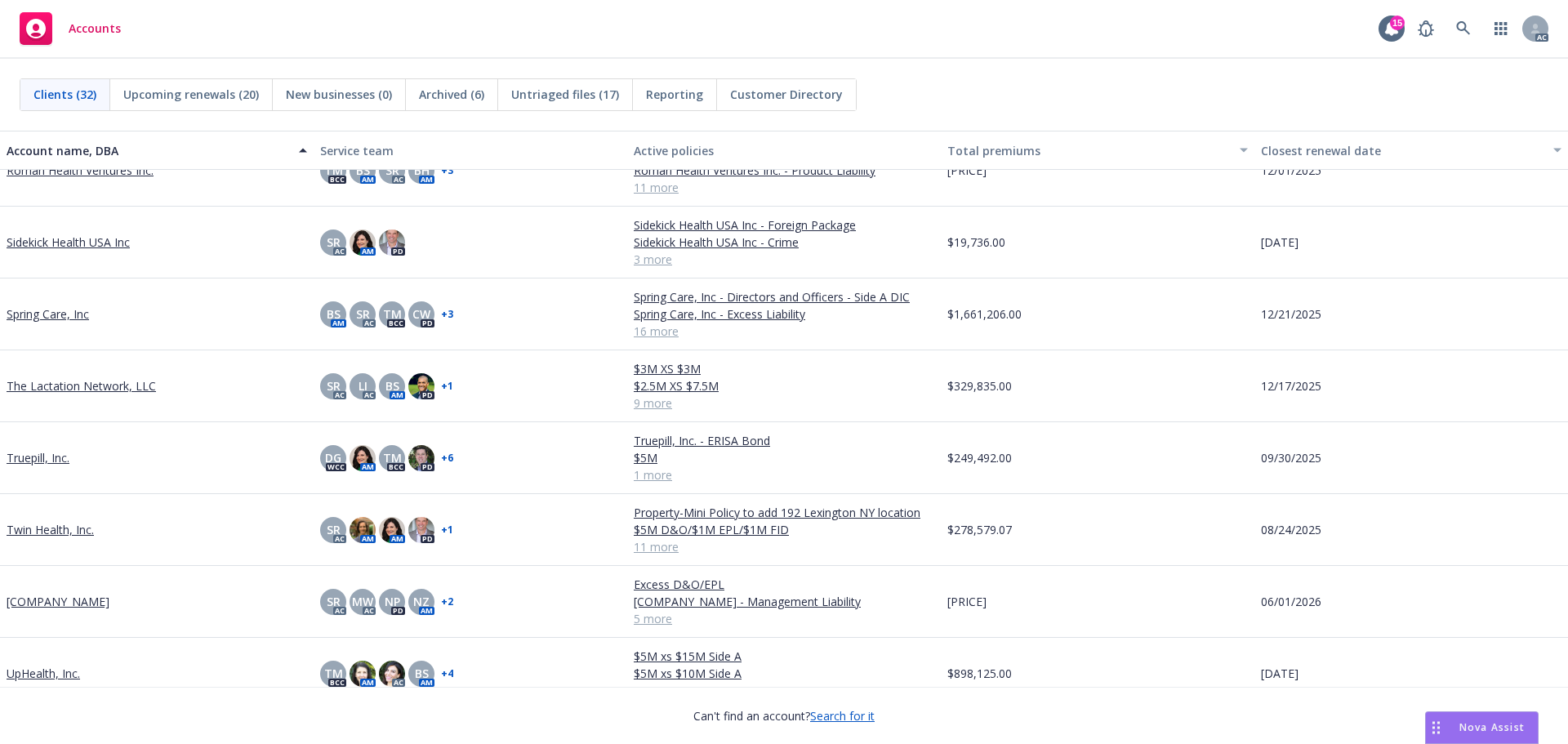 click on "Twin Health, Inc." at bounding box center (50, 529) 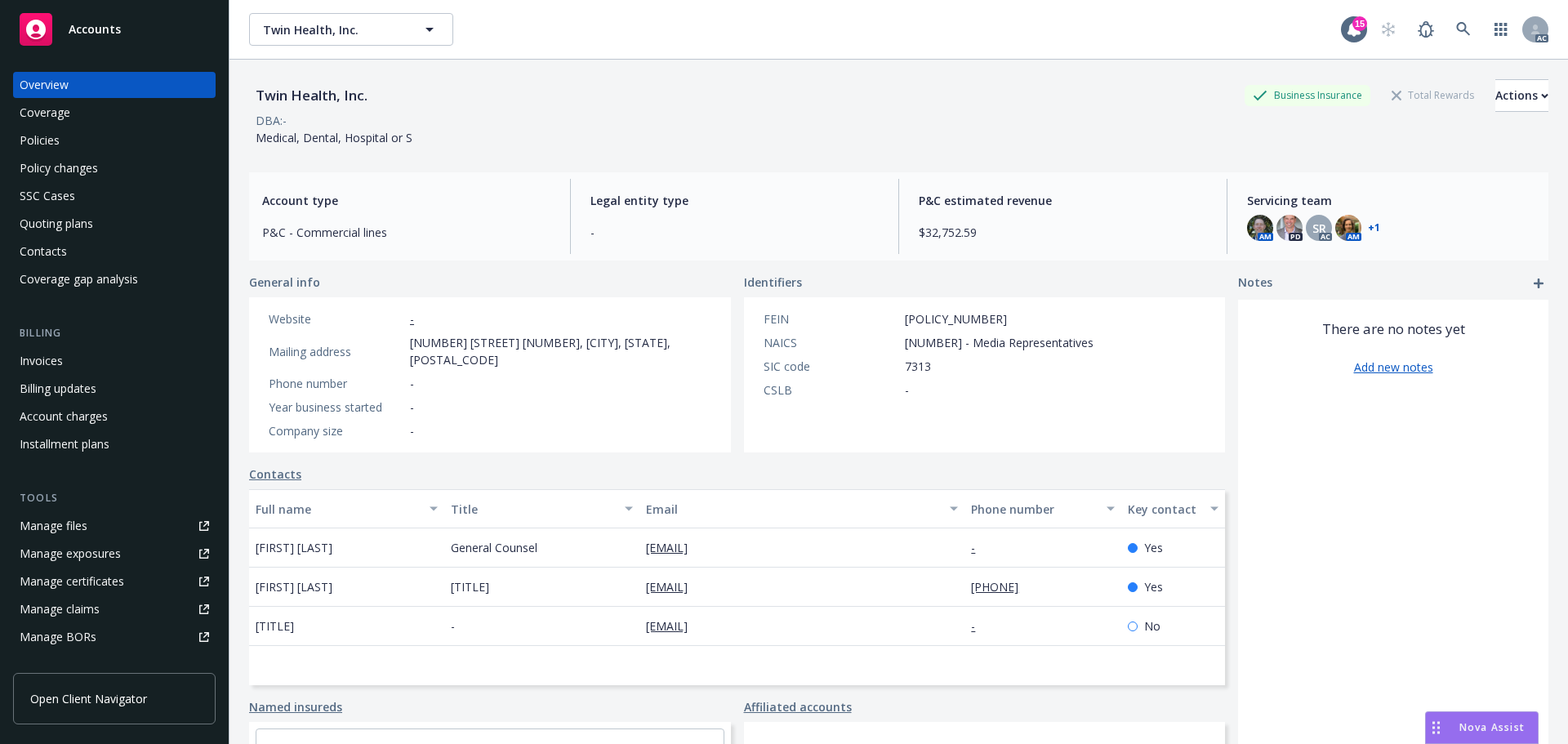 click on "Policies" at bounding box center [39, 140] 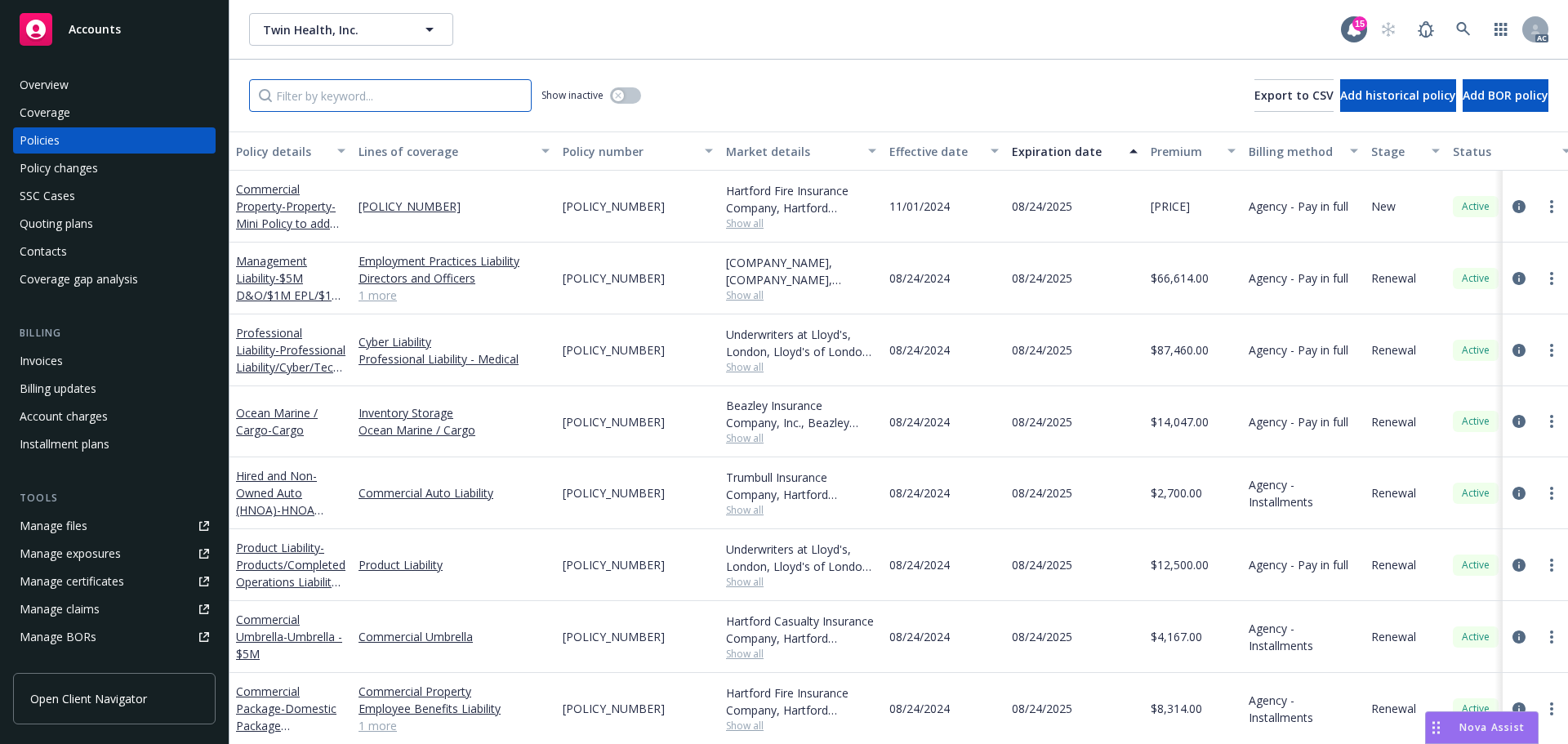 click at bounding box center (390, 96) 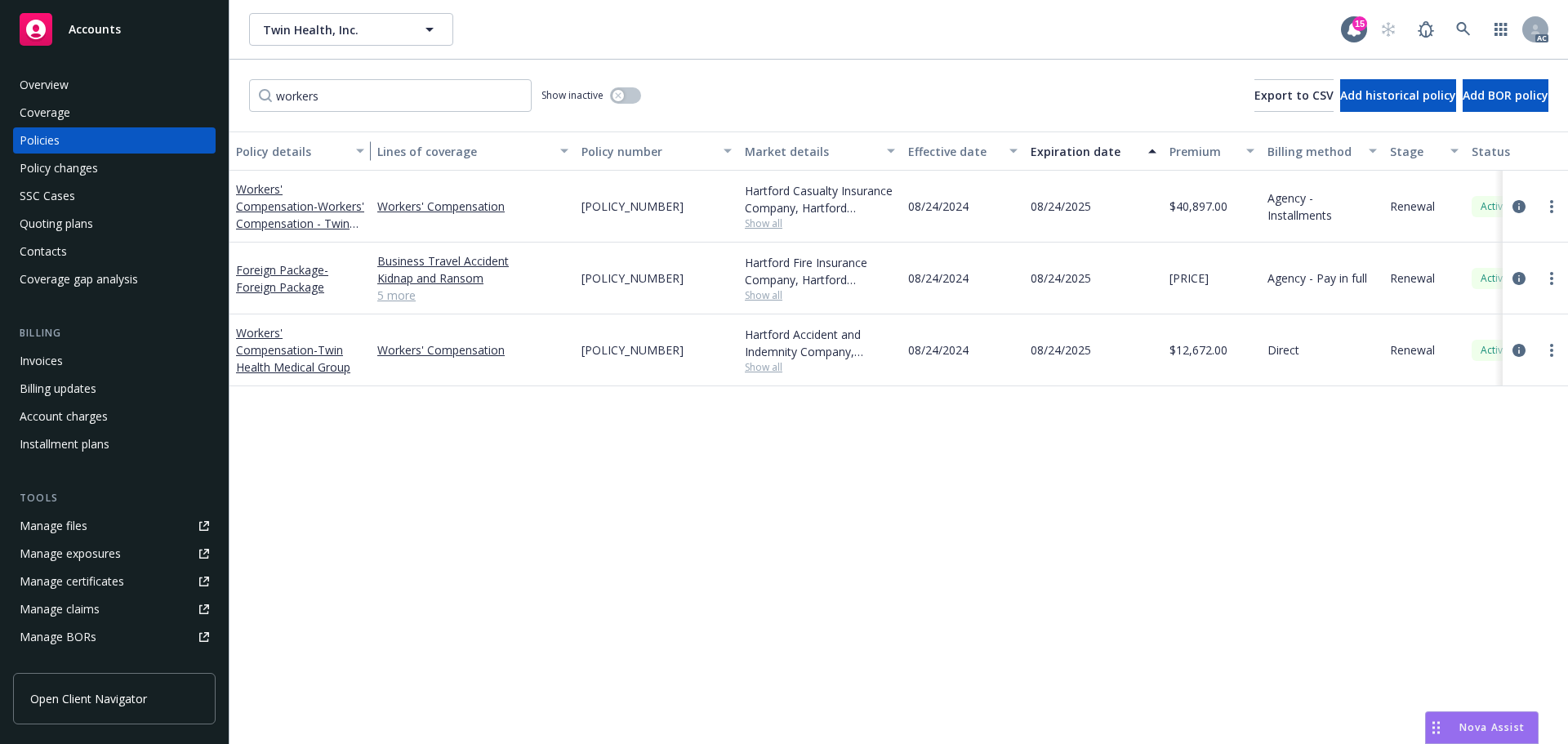 drag, startPoint x: 351, startPoint y: 150, endPoint x: 370, endPoint y: 158, distance: 20.615528 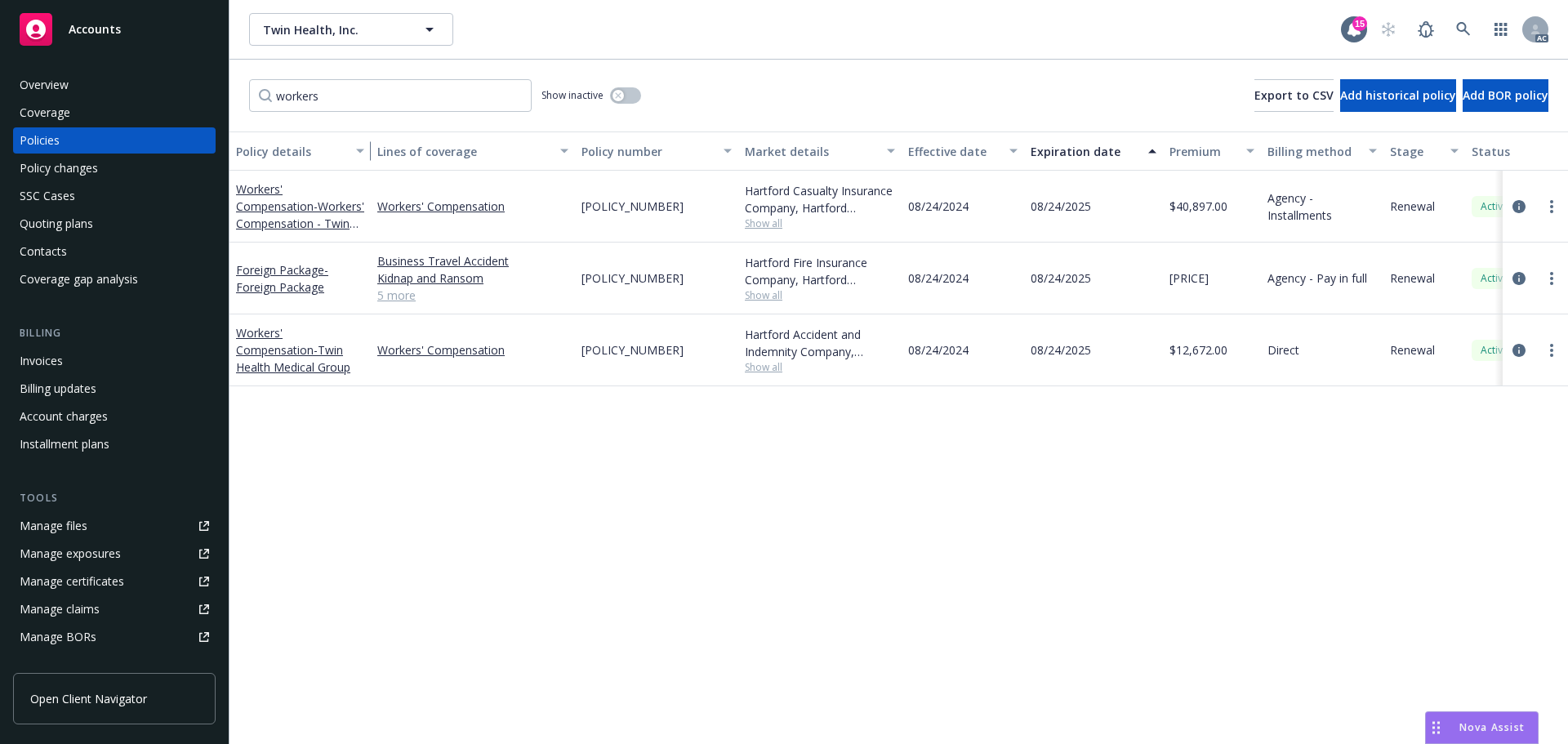 click at bounding box center [363, 151] 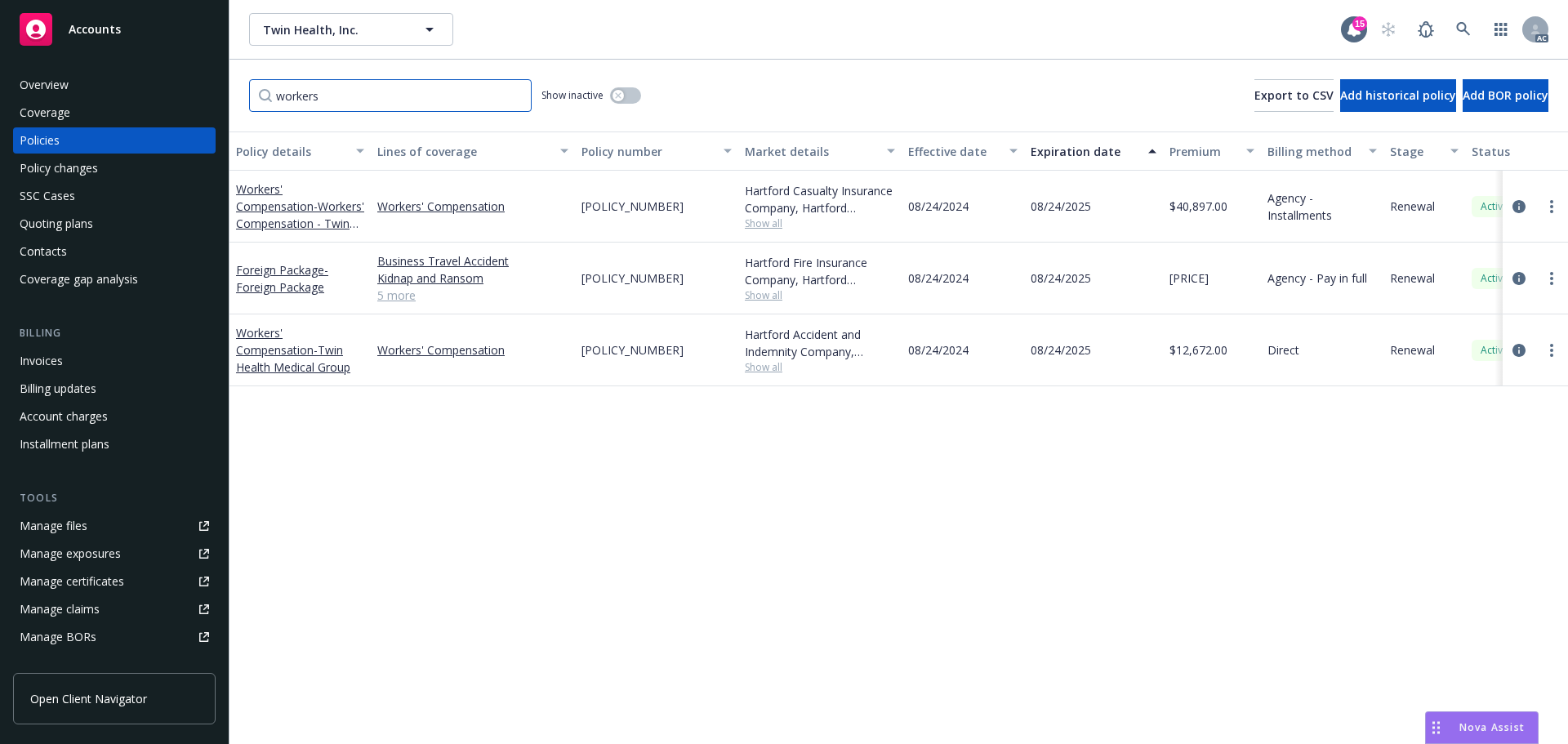 drag, startPoint x: 355, startPoint y: 87, endPoint x: 228, endPoint y: 76, distance: 127.47549 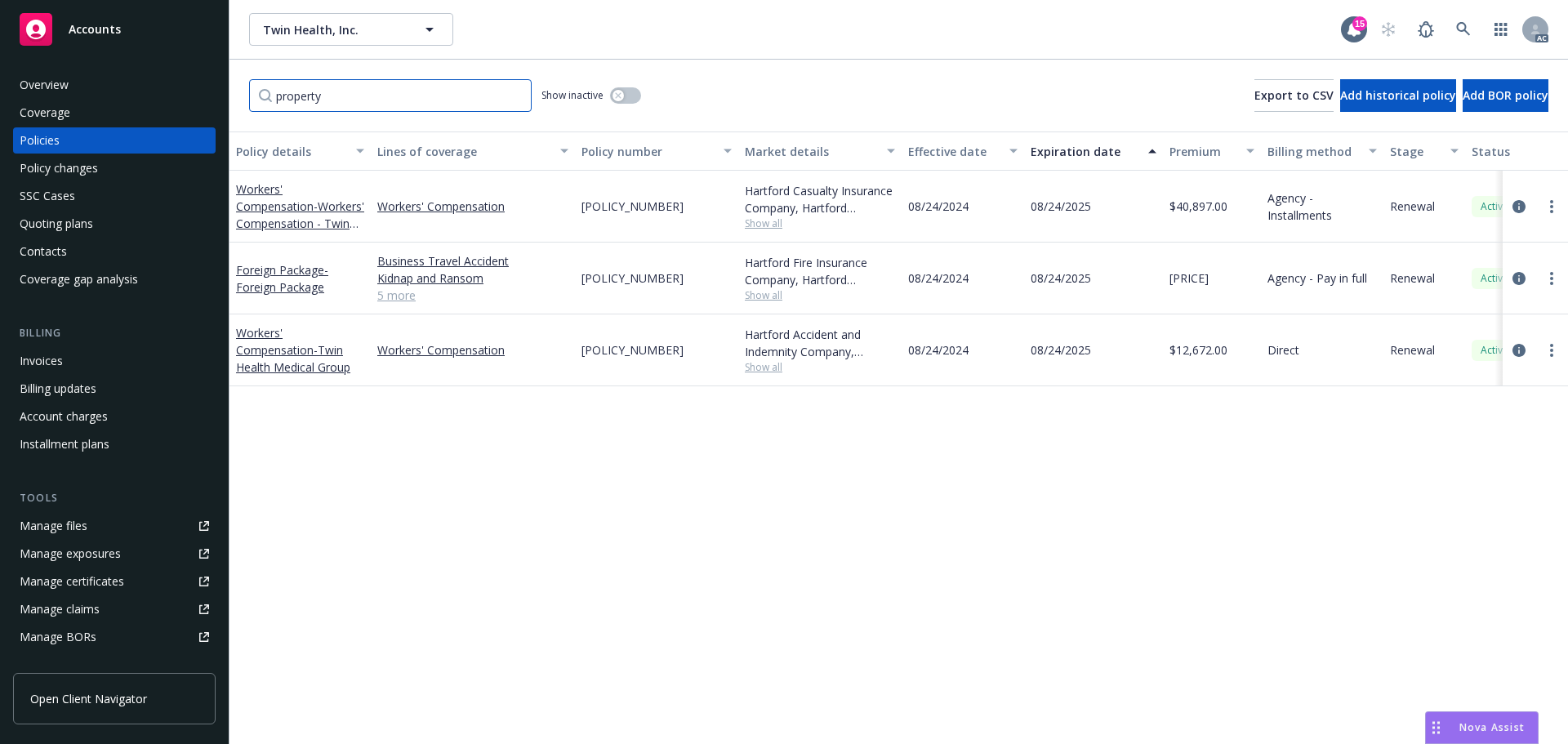 type on "property" 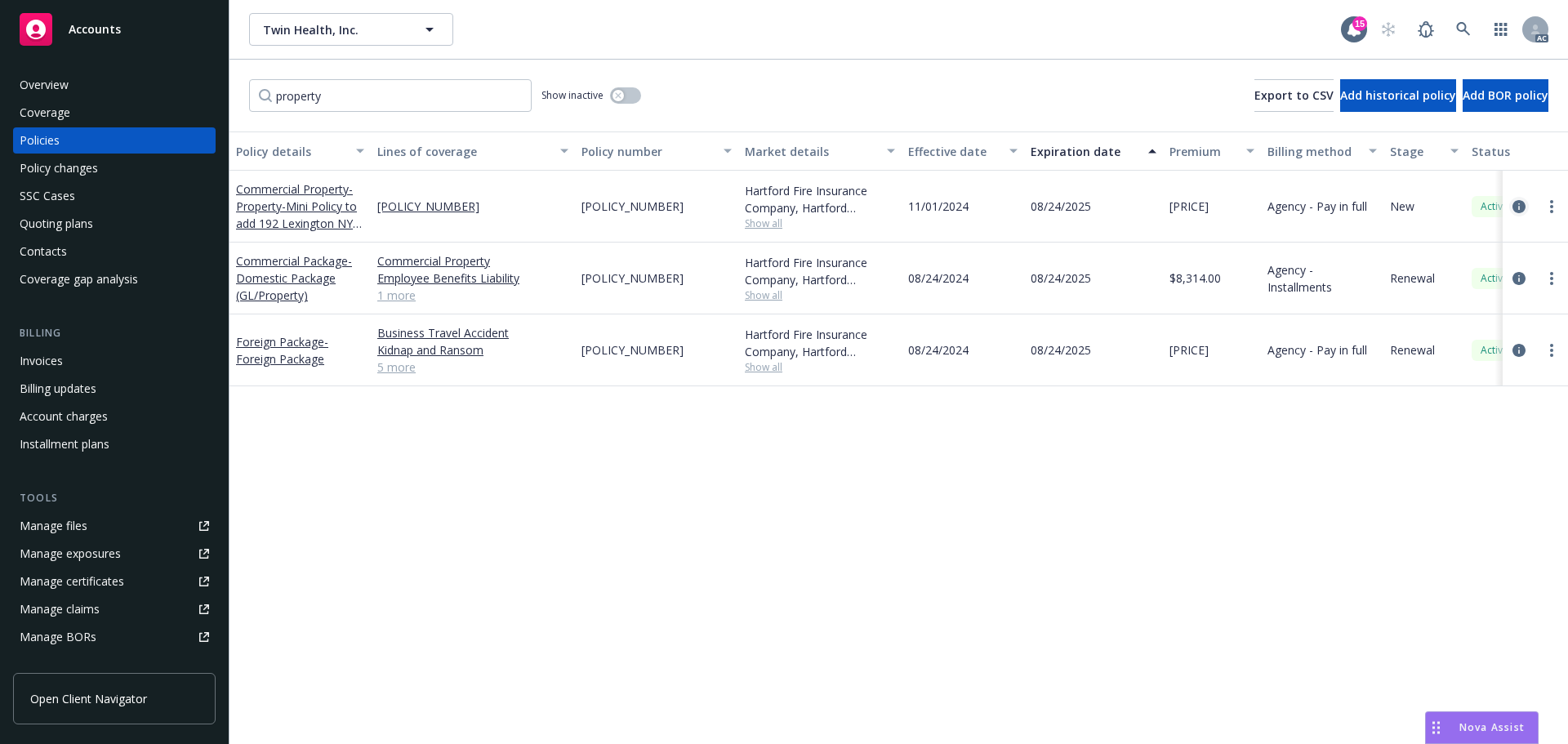 click 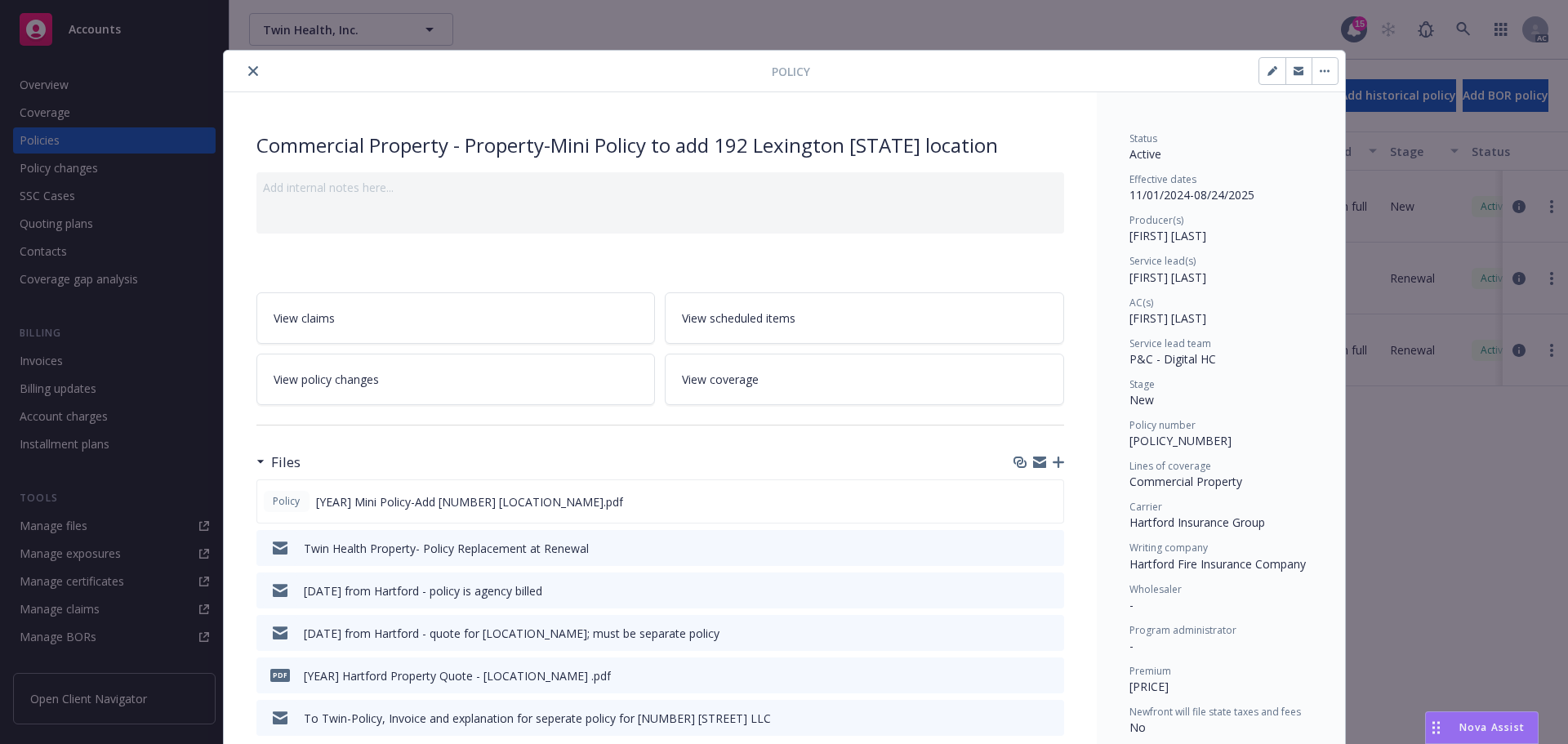 scroll, scrollTop: 0, scrollLeft: 0, axis: both 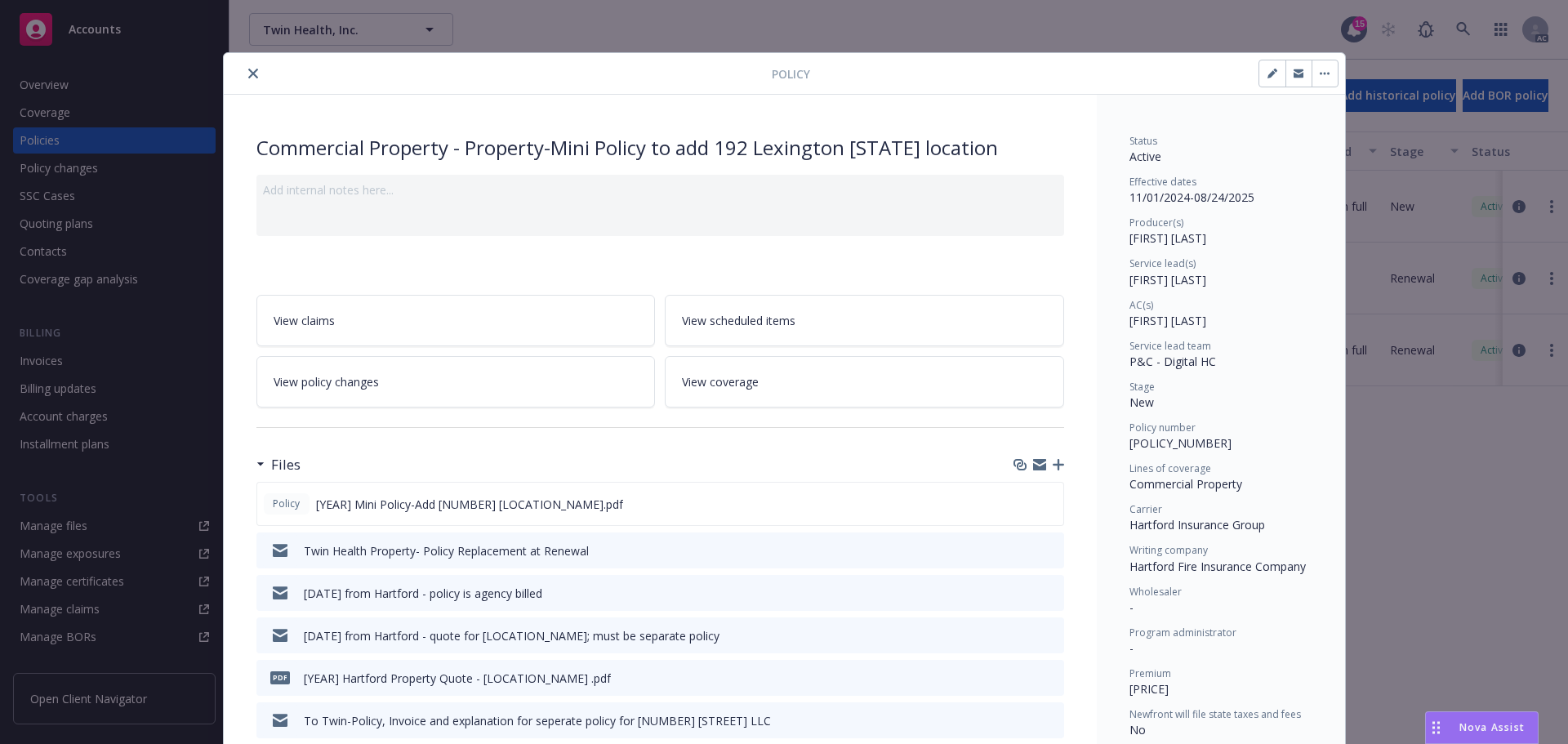 click 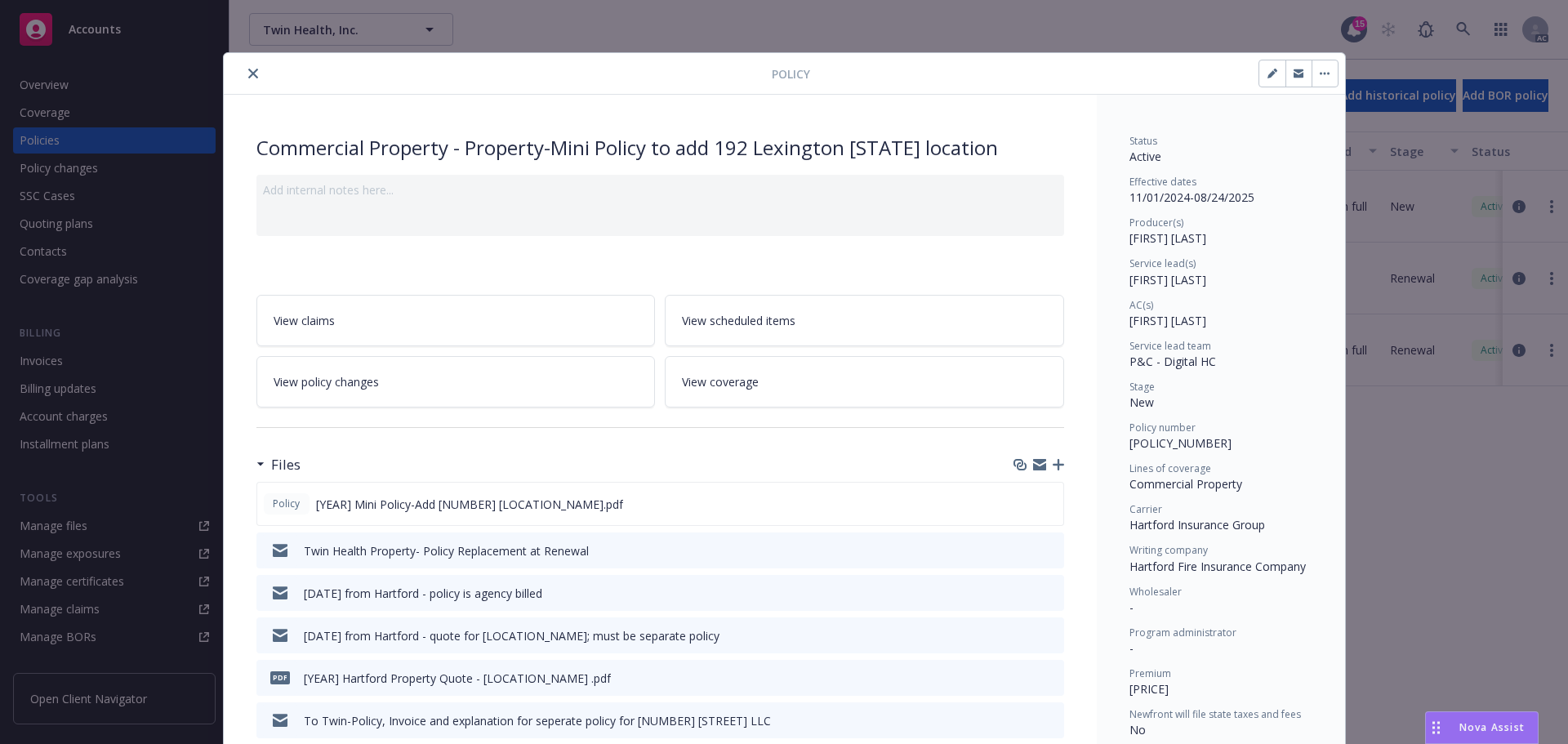 select on "NEW" 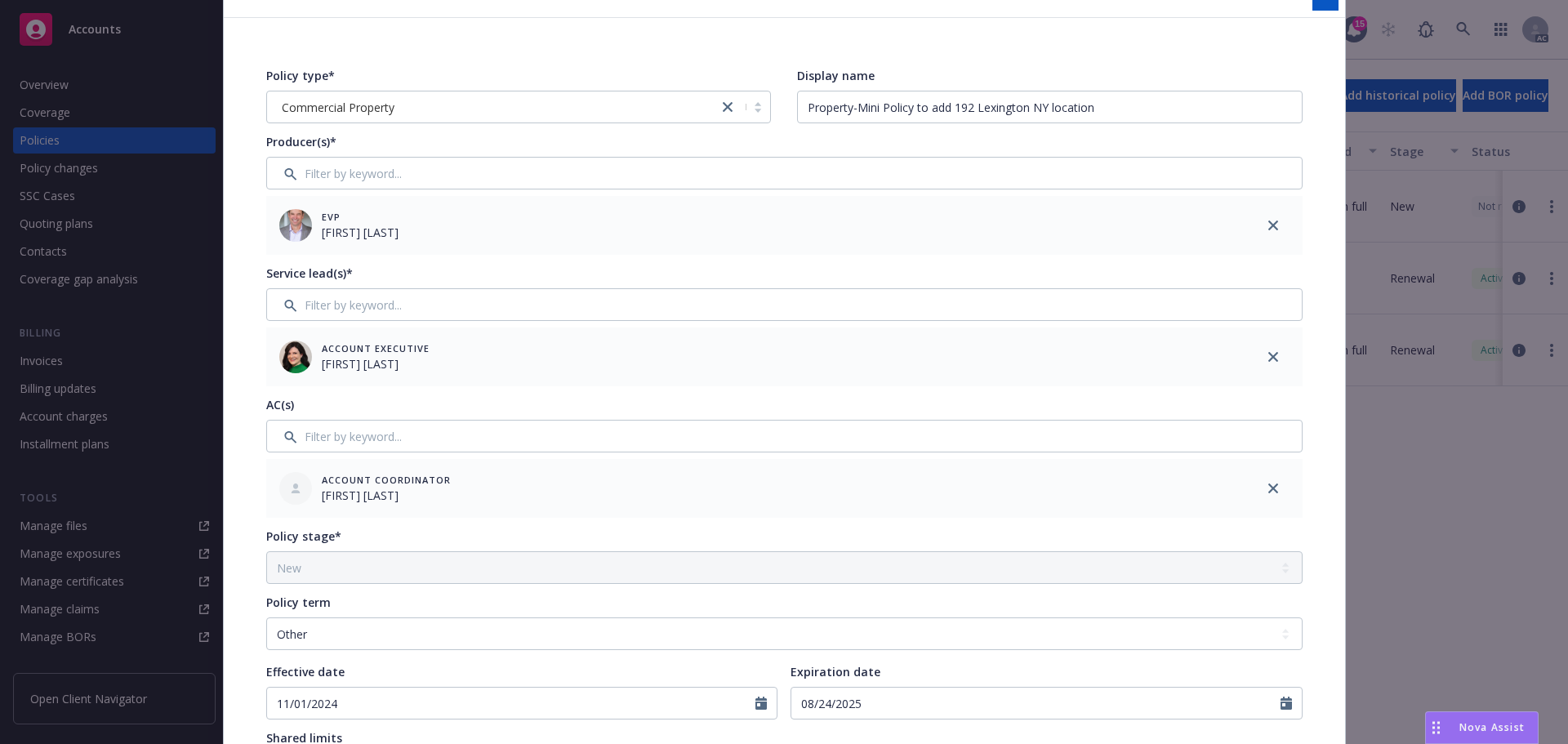 scroll, scrollTop: 0, scrollLeft: 0, axis: both 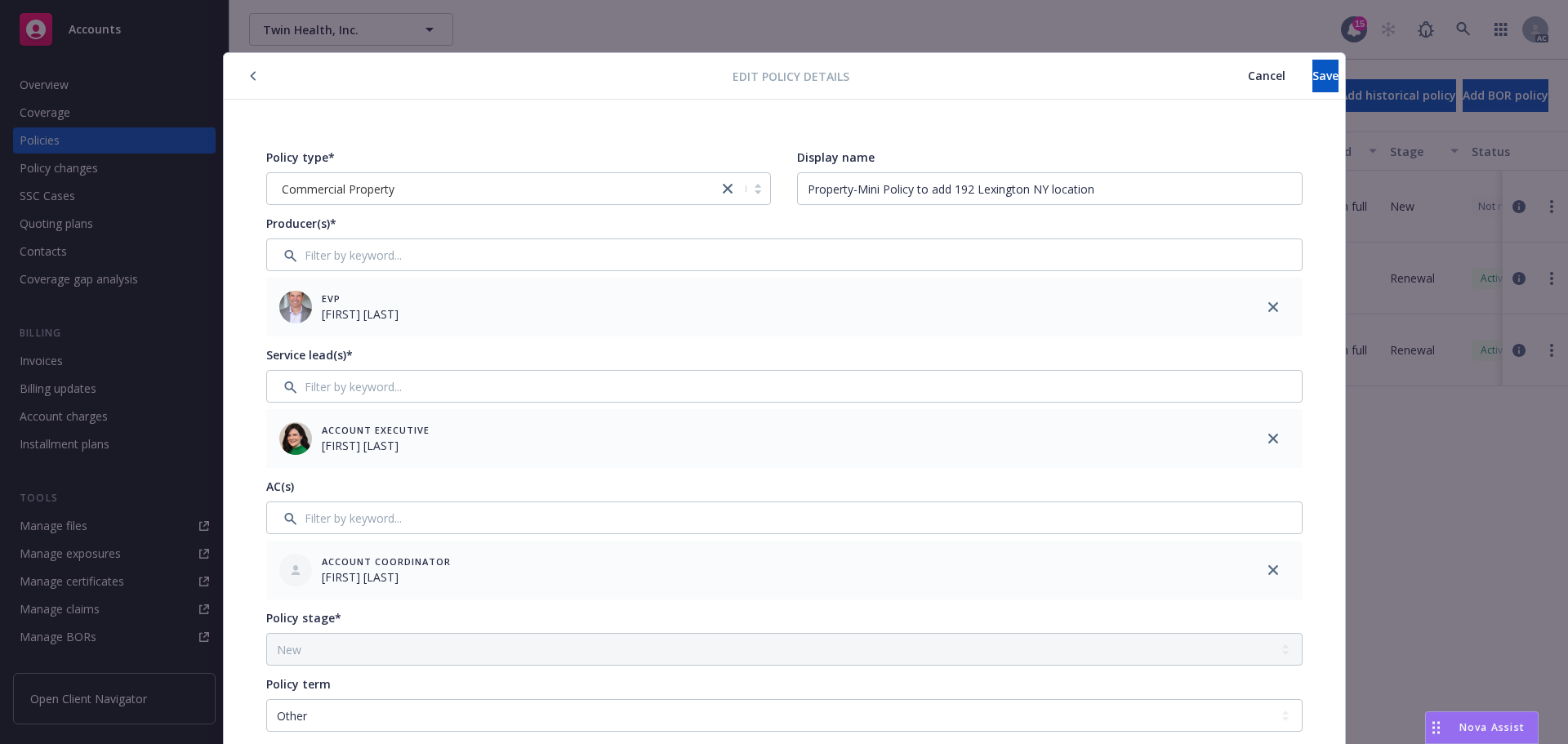 drag, startPoint x: 250, startPoint y: 71, endPoint x: 220, endPoint y: 71, distance: 30 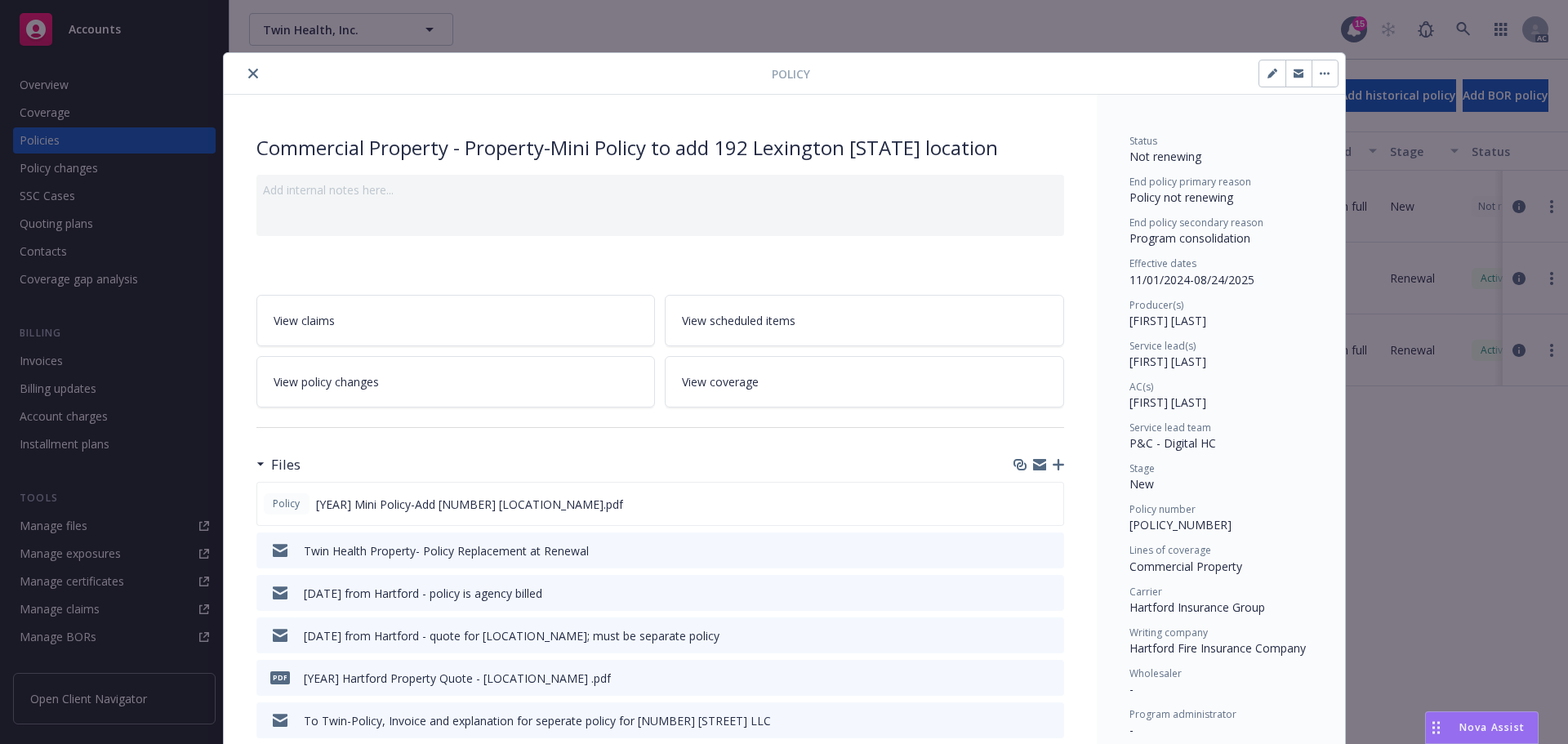 click on "Policy Commercial Property - Property-Mini Policy to add [NUMBER] [STREET] [LOCATION_NAME] Add internal notes here... View claims View scheduled items View policy changes View coverage Files Policy [YEAR] Mini Policy-Add [NUMBER] [STREET] -[LOCATION_NAME].pdf [COMPANY_NAME] - Policy Replacement at Renewal [DATE] from Hartford - policy is agency billed [DATE] from Hartford - quote for [LOCATION_NAME]; must be separate policy pdf [YEAR] Hartford Property Quote - [LOCATION_NAME] .pdf To Twin-Policy, Invoice and explanation for seperate policy for [NUMBER] [STREET] LLC View all Billing summary Billing summary includes policy changes. View the policy start billing summary on the policy start page . Amount ($) Premium [PRICE] Surplus lines state tax [PRICE] Surplus lines state fee [PRICE] Misc taxes & fees [PRICE] Carrier policy fee [PRICE] Newfront fee / rebate [PRICE] Wholesale fee [PRICE] Inspection fee [PRICE] Total [PRICE] Billing method Agency - Pay in full Auto invoicing settings Auto invoice creation is off Auto send invoice is off" at bounding box center [784, 372] 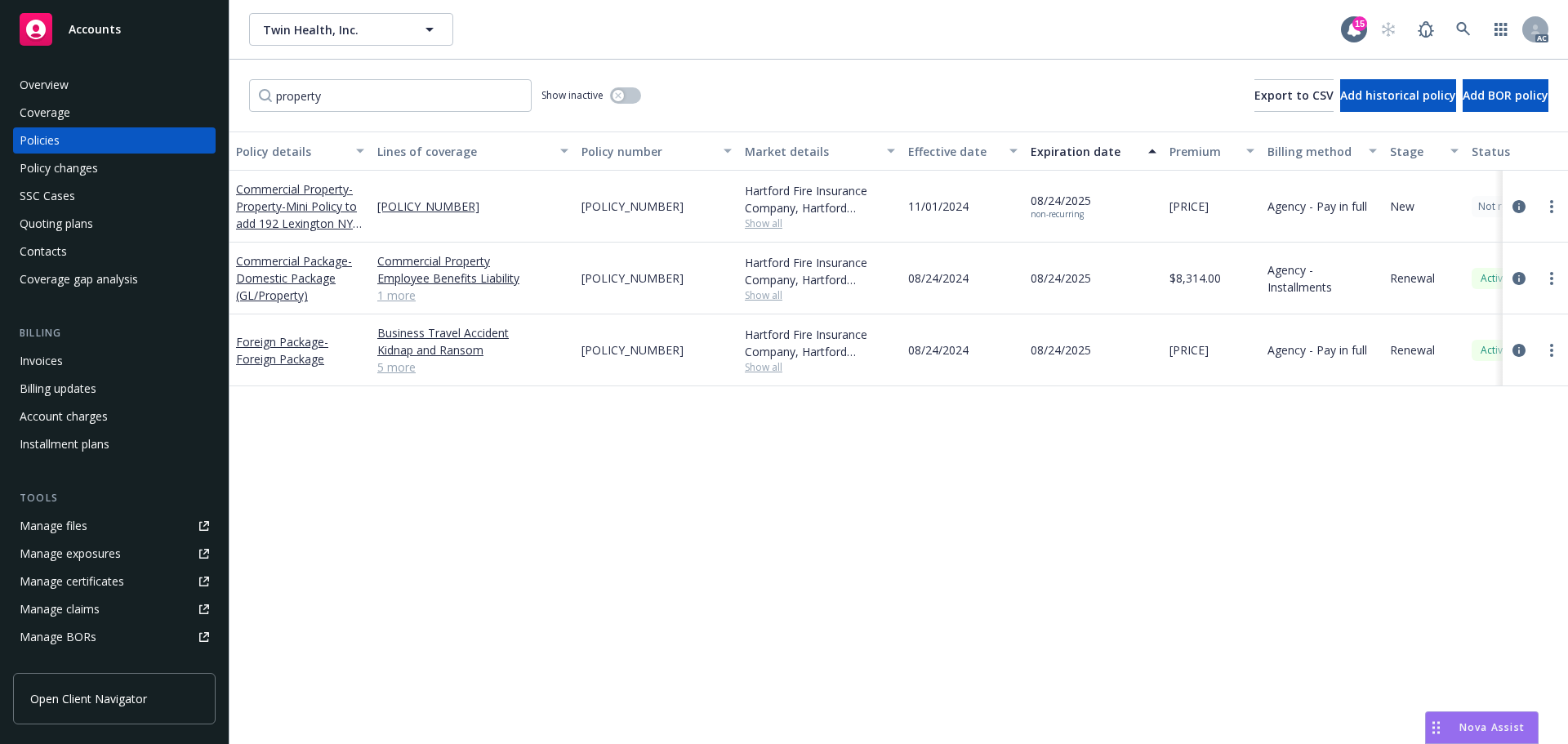 click on "Accounts" at bounding box center (95, 29) 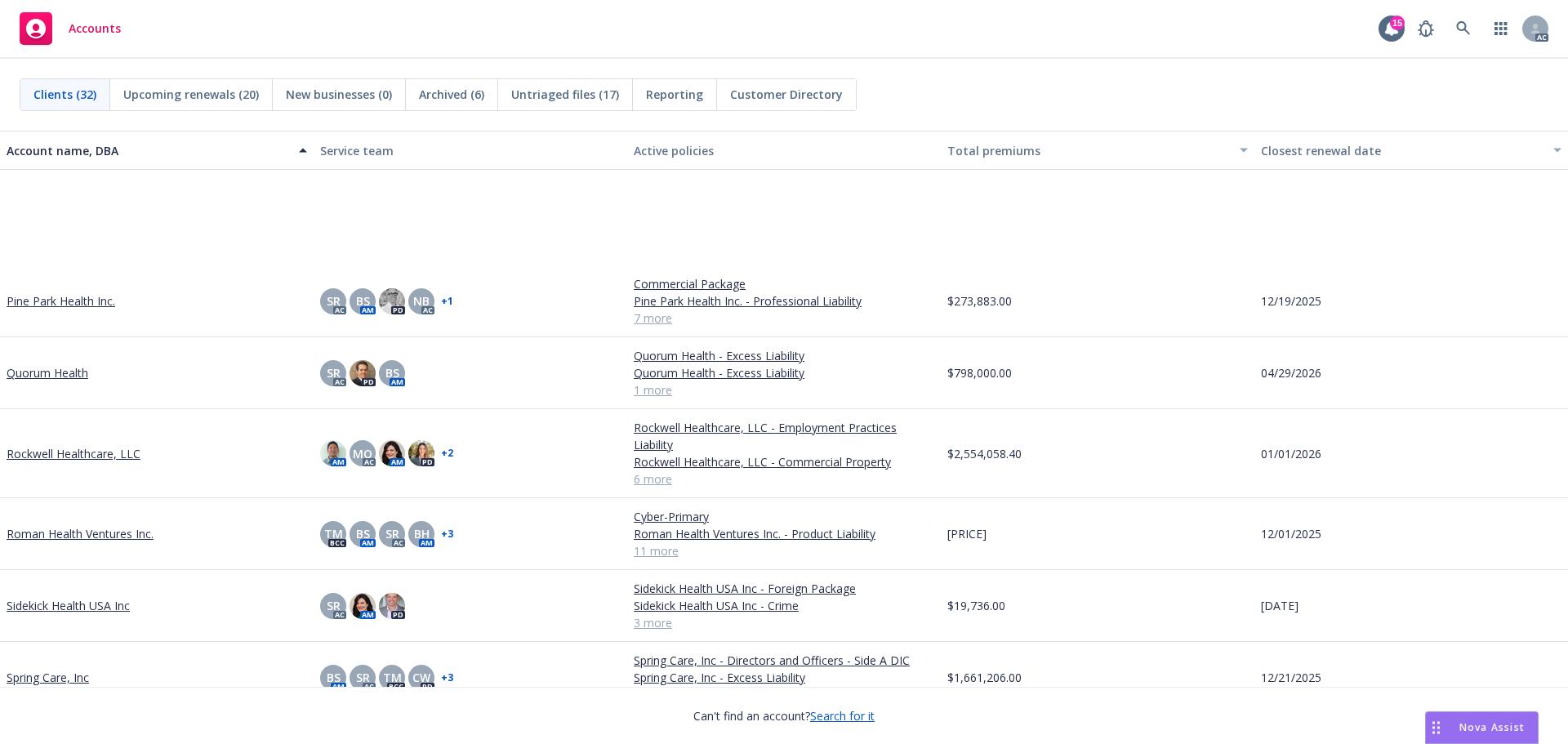 scroll, scrollTop: 1388, scrollLeft: 0, axis: vertical 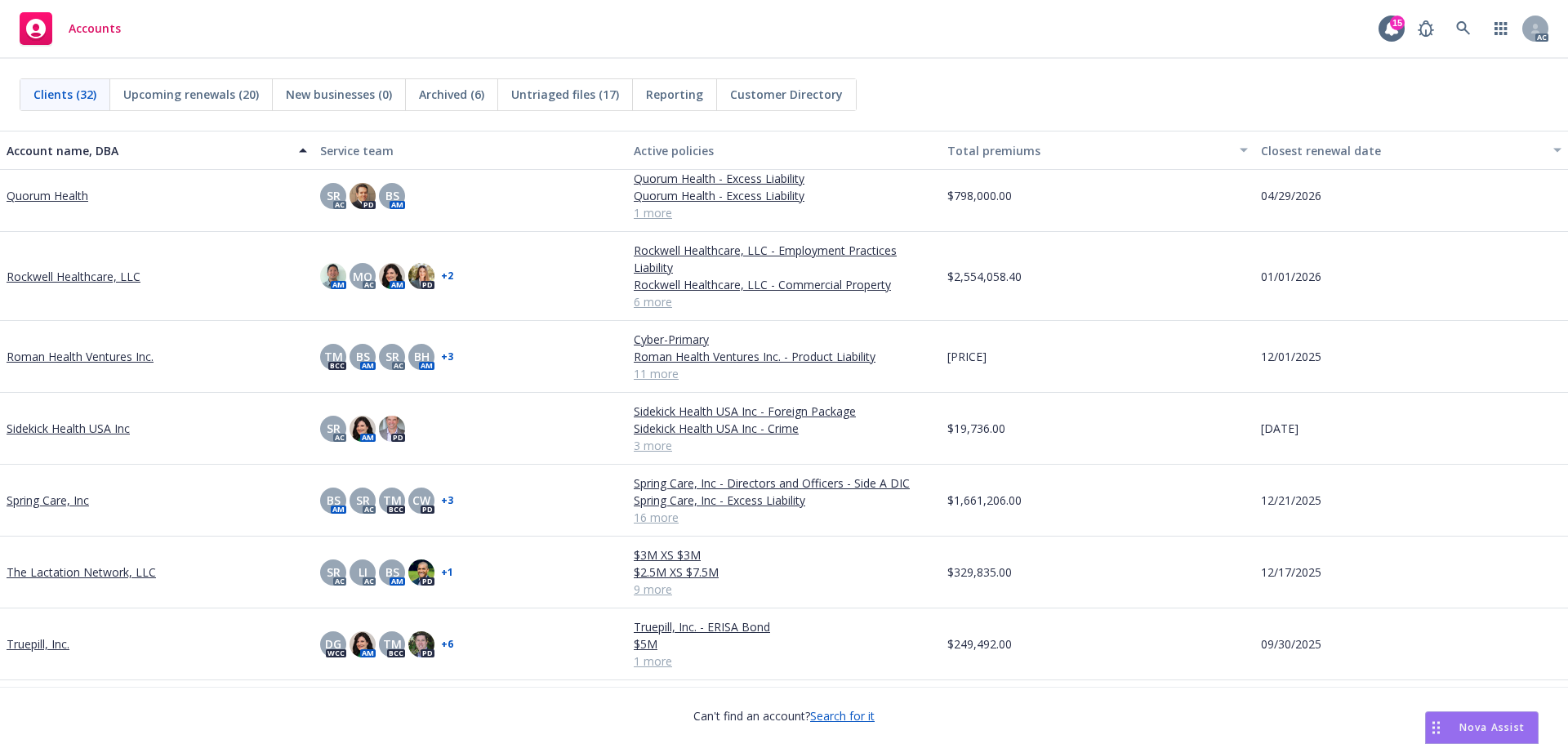 click on "Rockwell Healthcare, LLC" at bounding box center [74, 276] 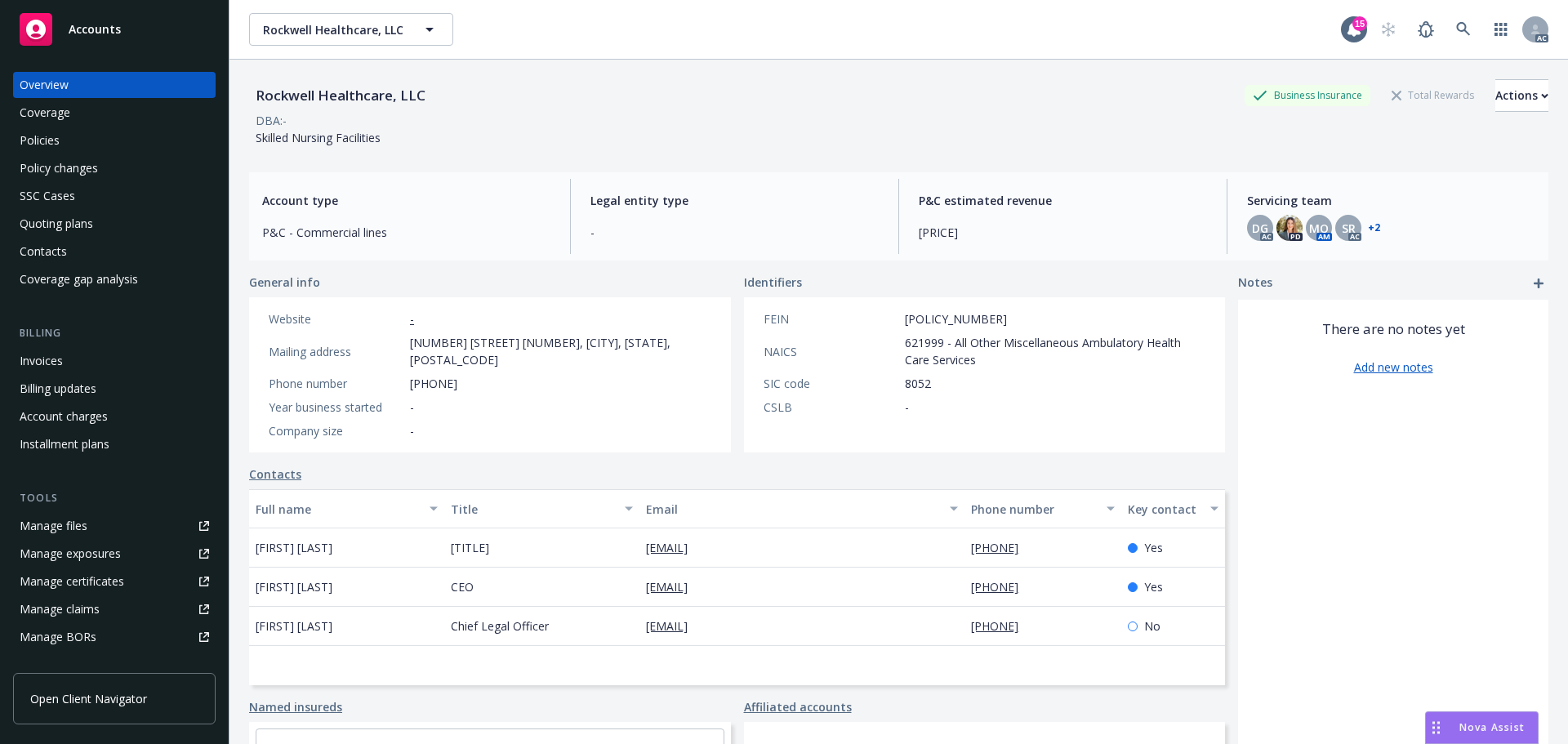 click on "Invoices" at bounding box center [41, 361] 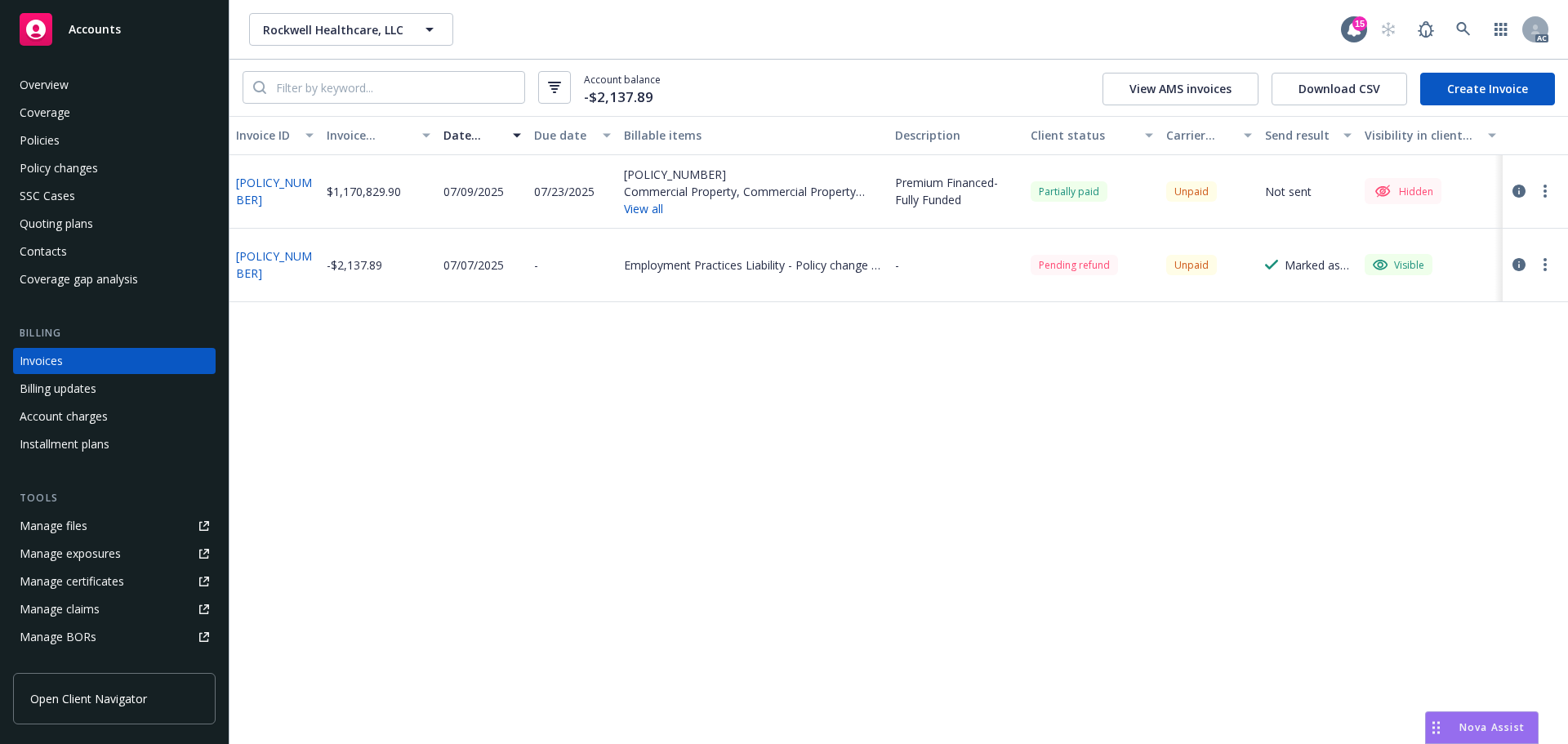 click 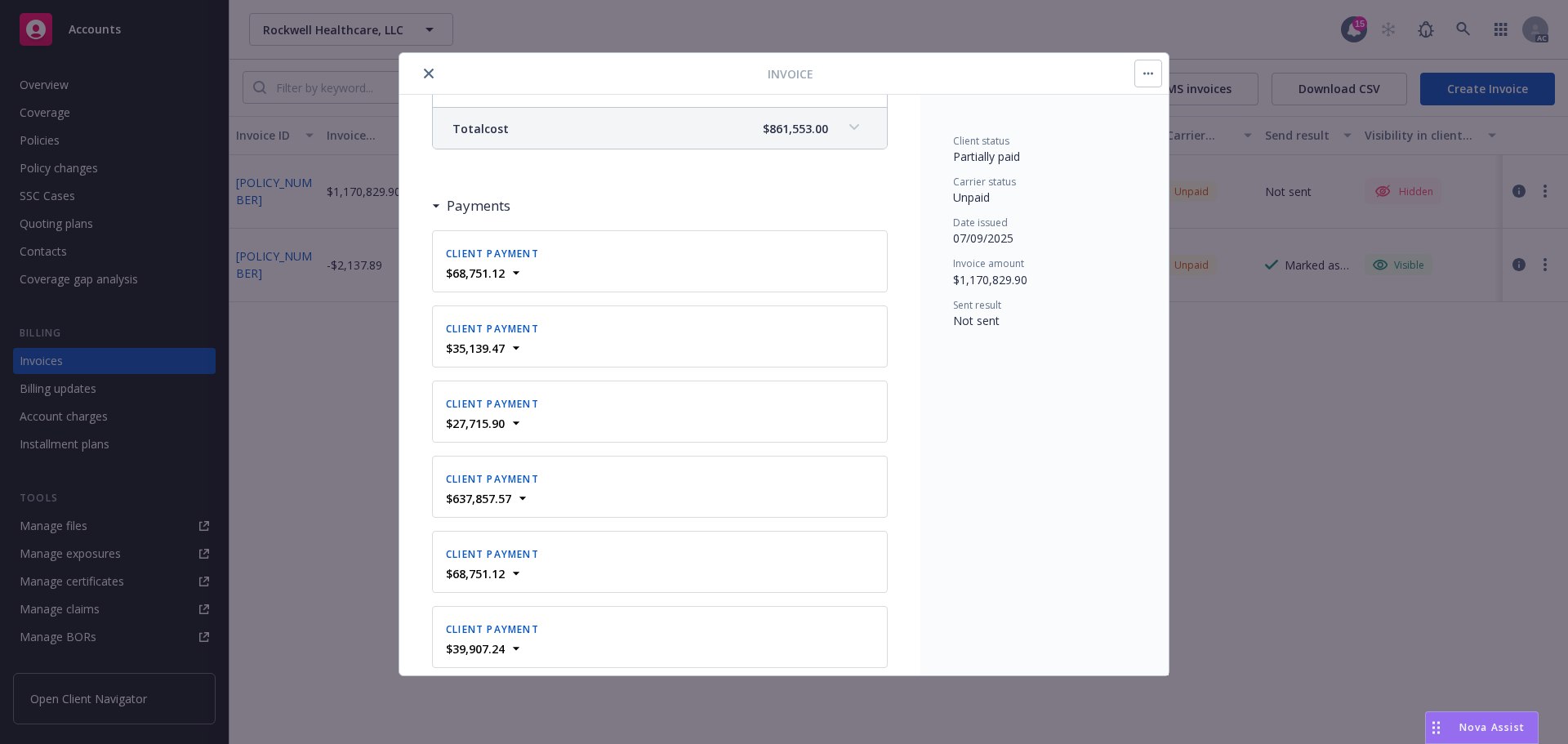 scroll, scrollTop: 2034, scrollLeft: 0, axis: vertical 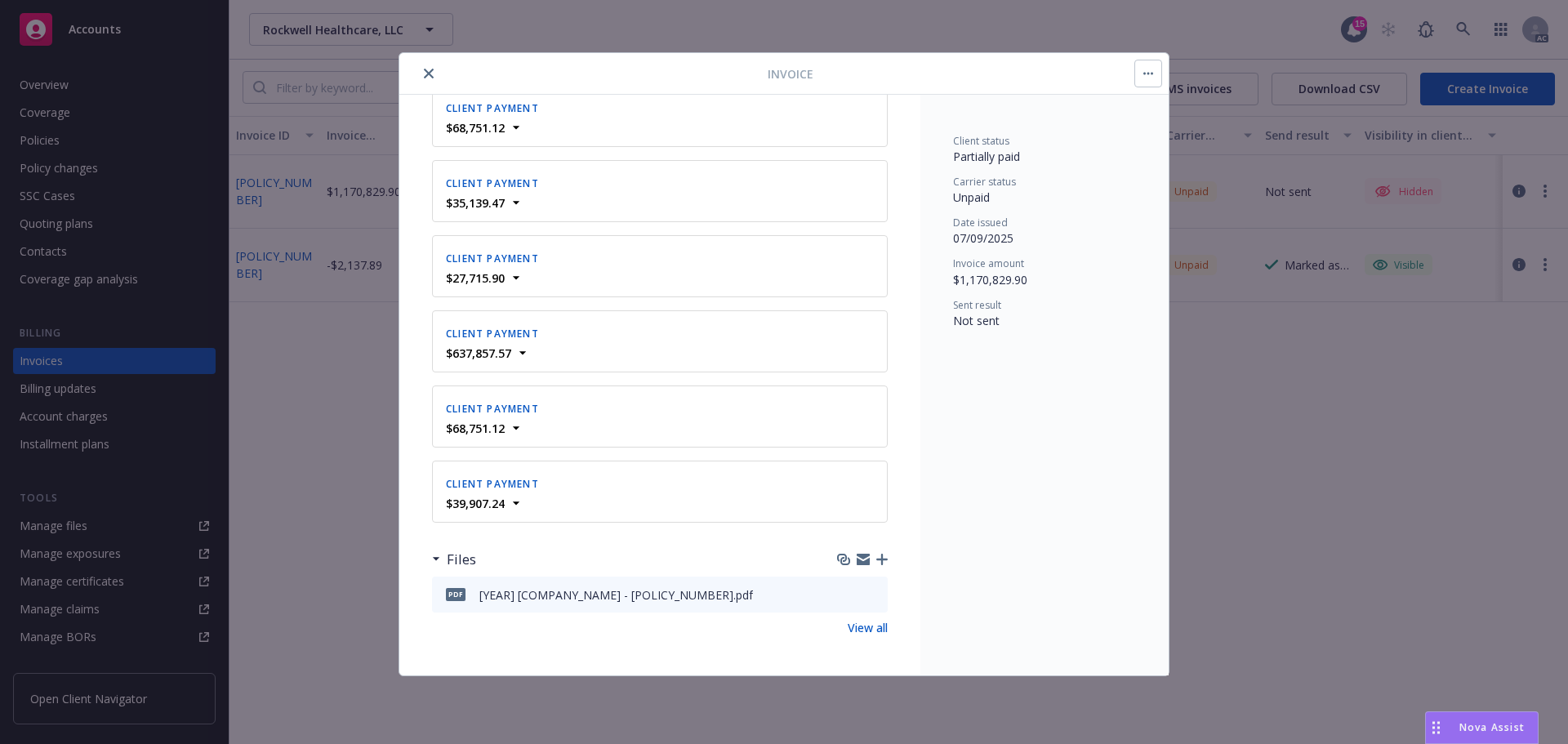 click 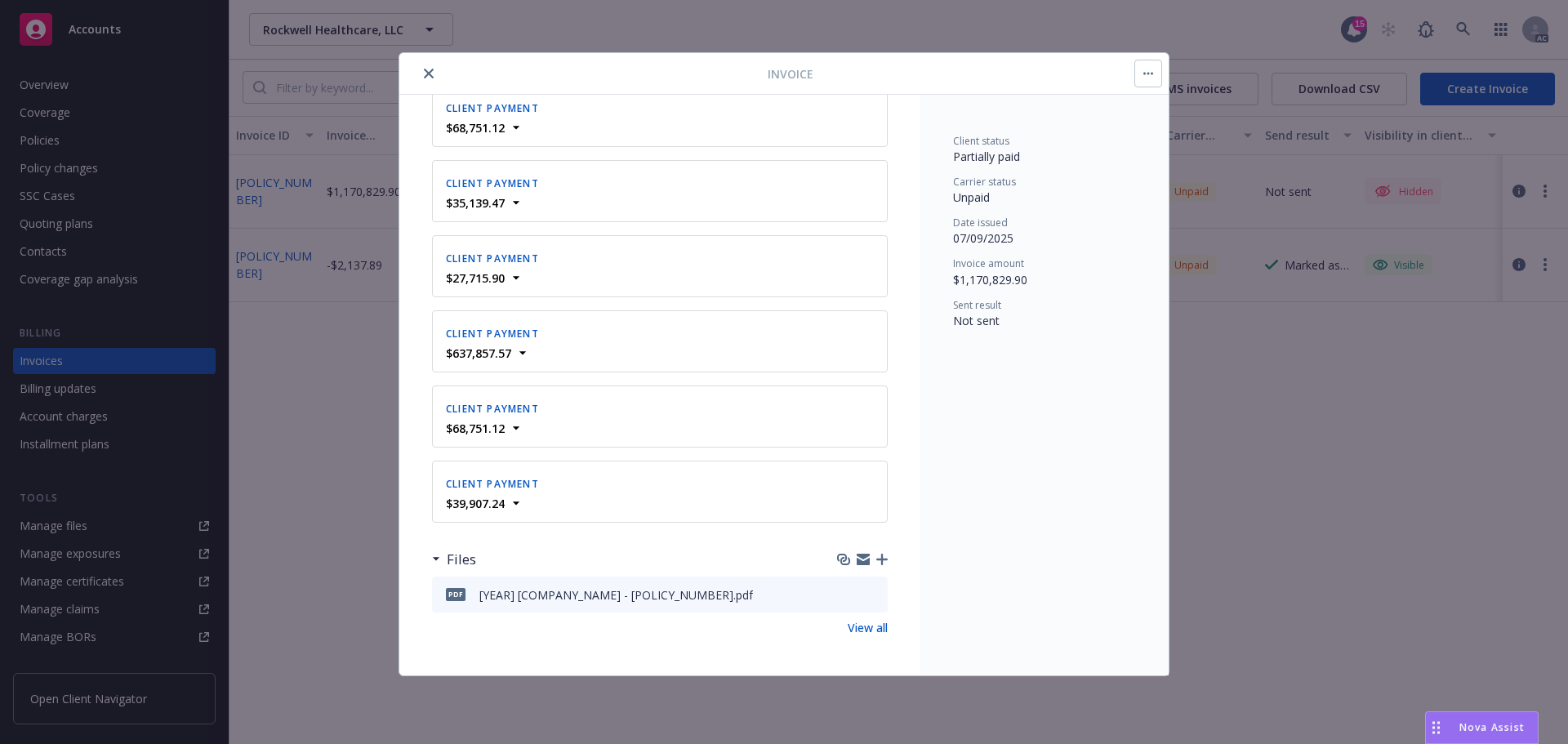 click 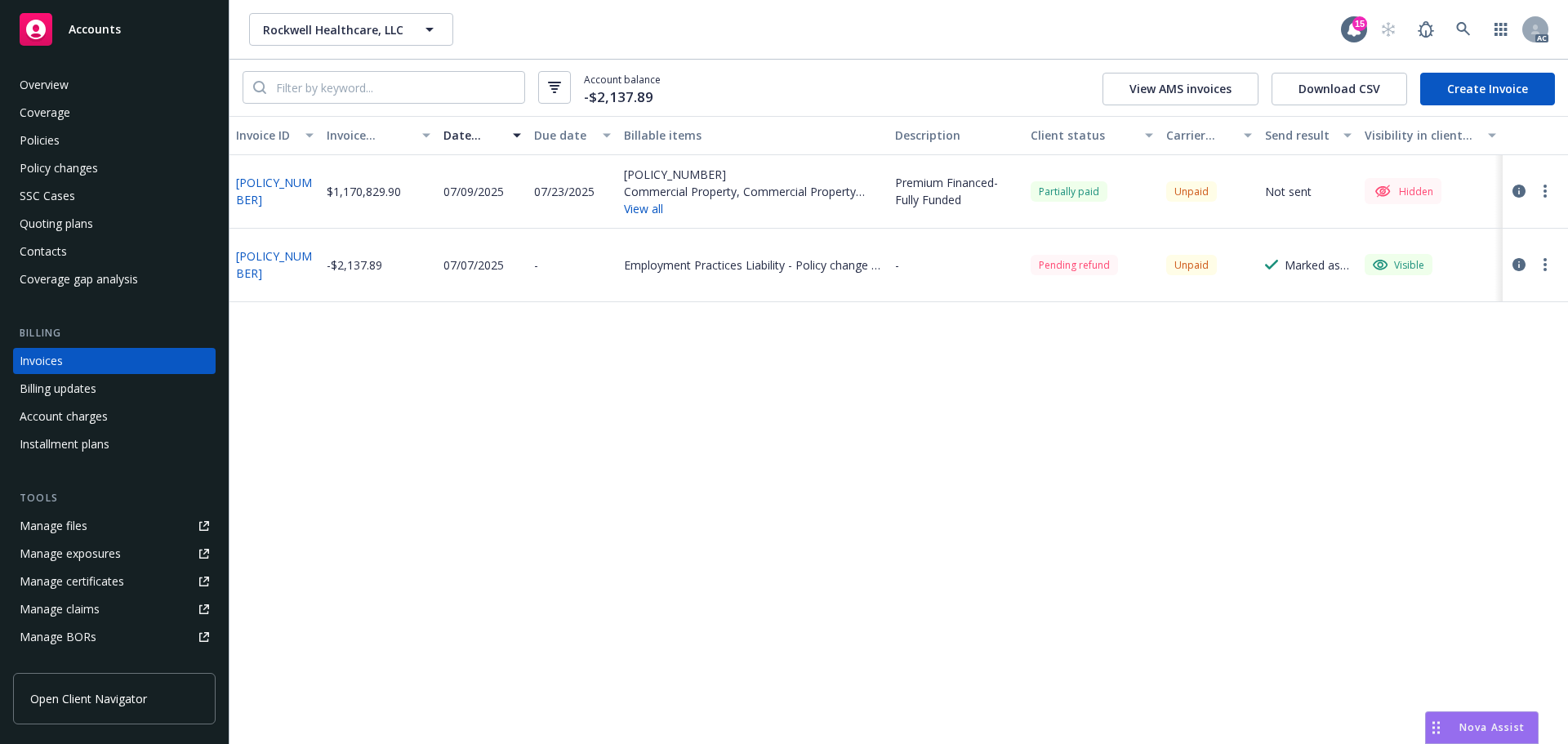 click on "Accounts" at bounding box center [95, 29] 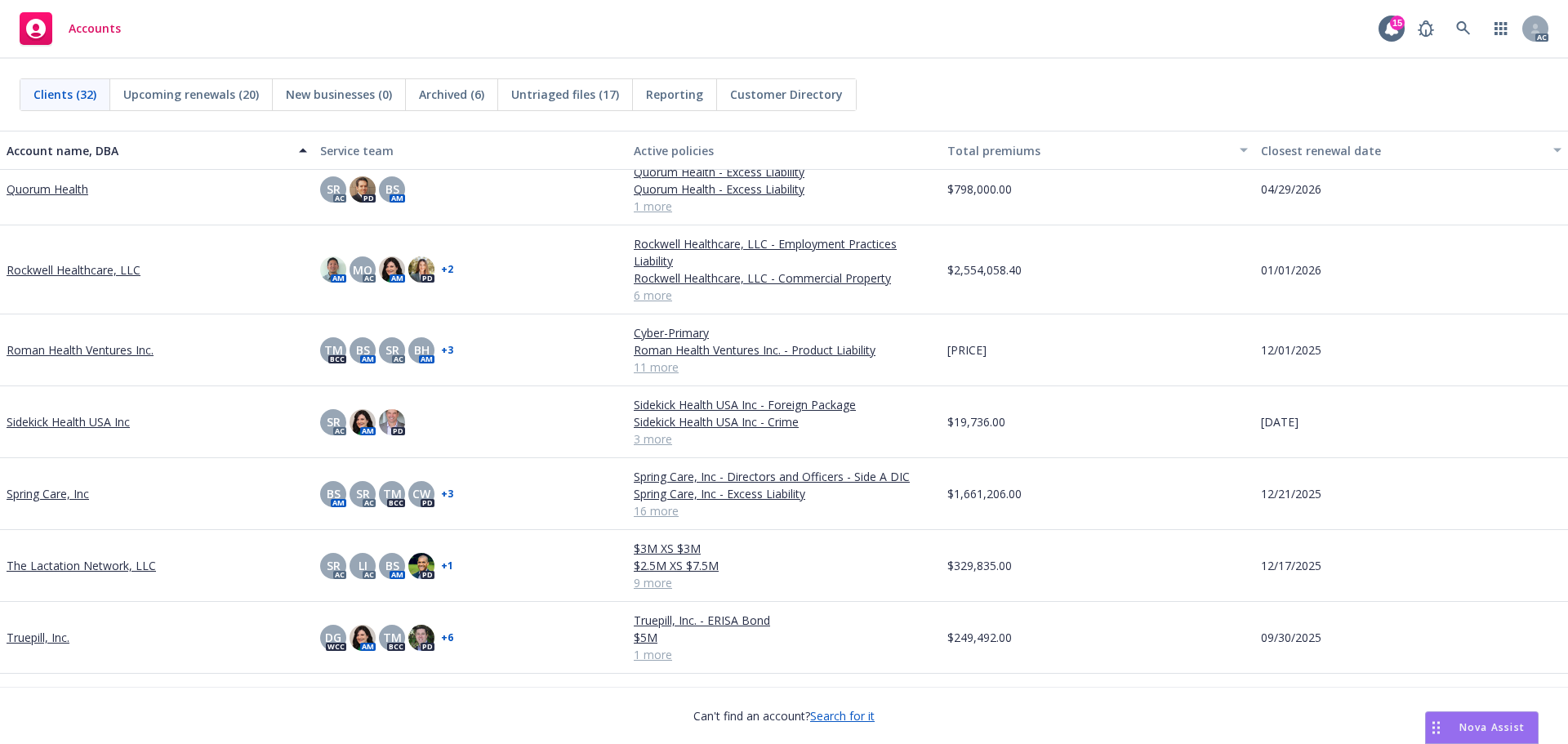 scroll, scrollTop: 1552, scrollLeft: 0, axis: vertical 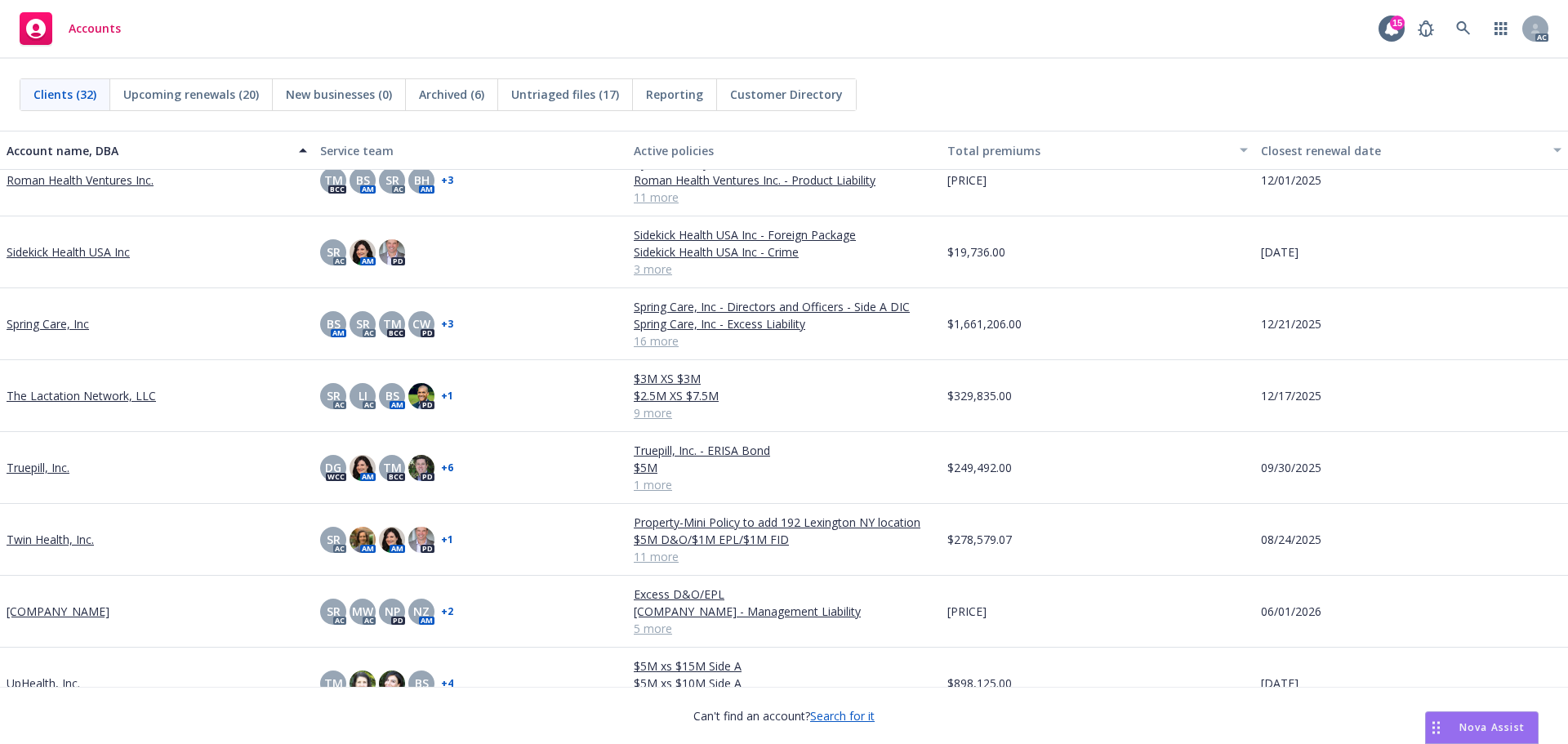 click on "Twin Health, Inc." at bounding box center [50, 539] 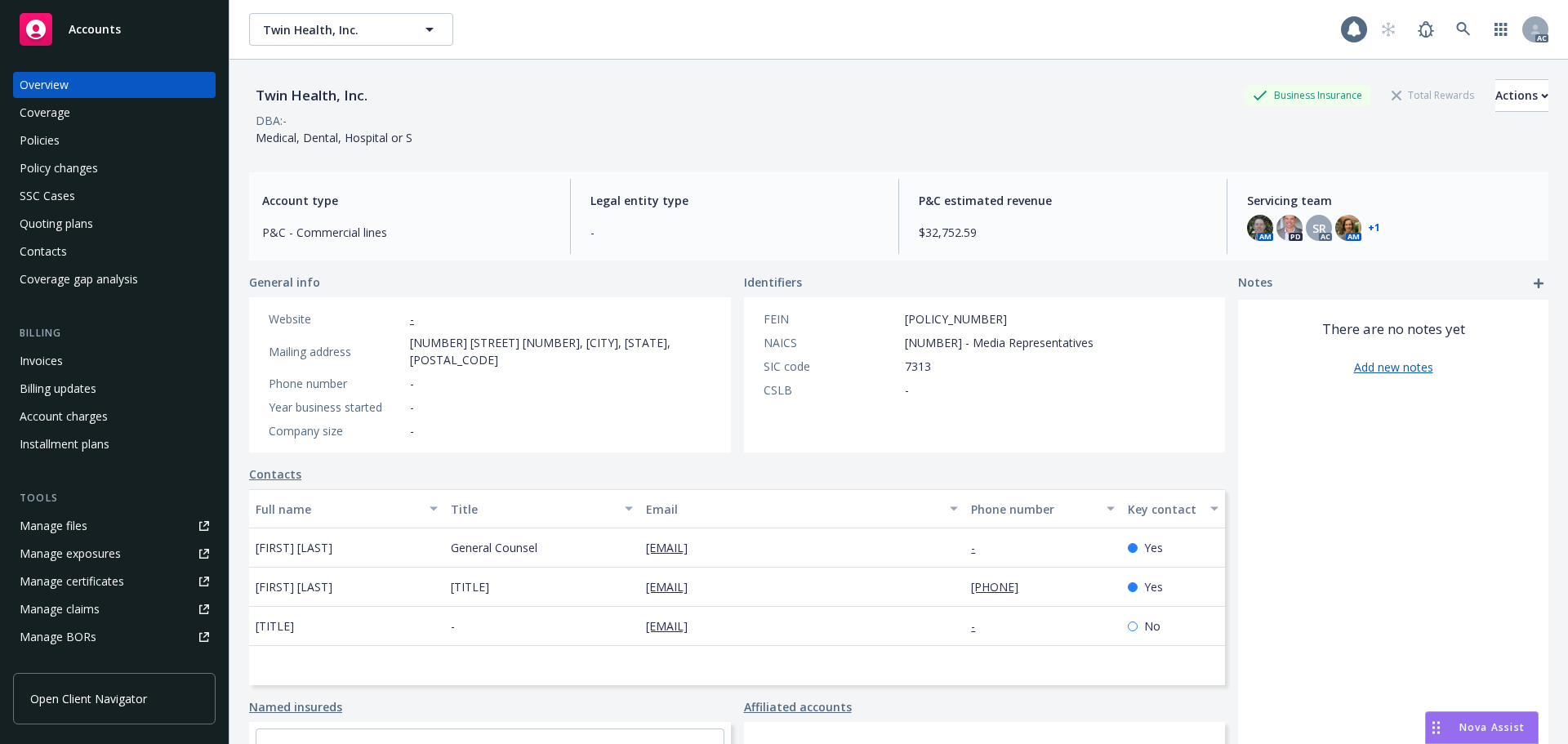 click on "Policy changes" at bounding box center (59, 168) 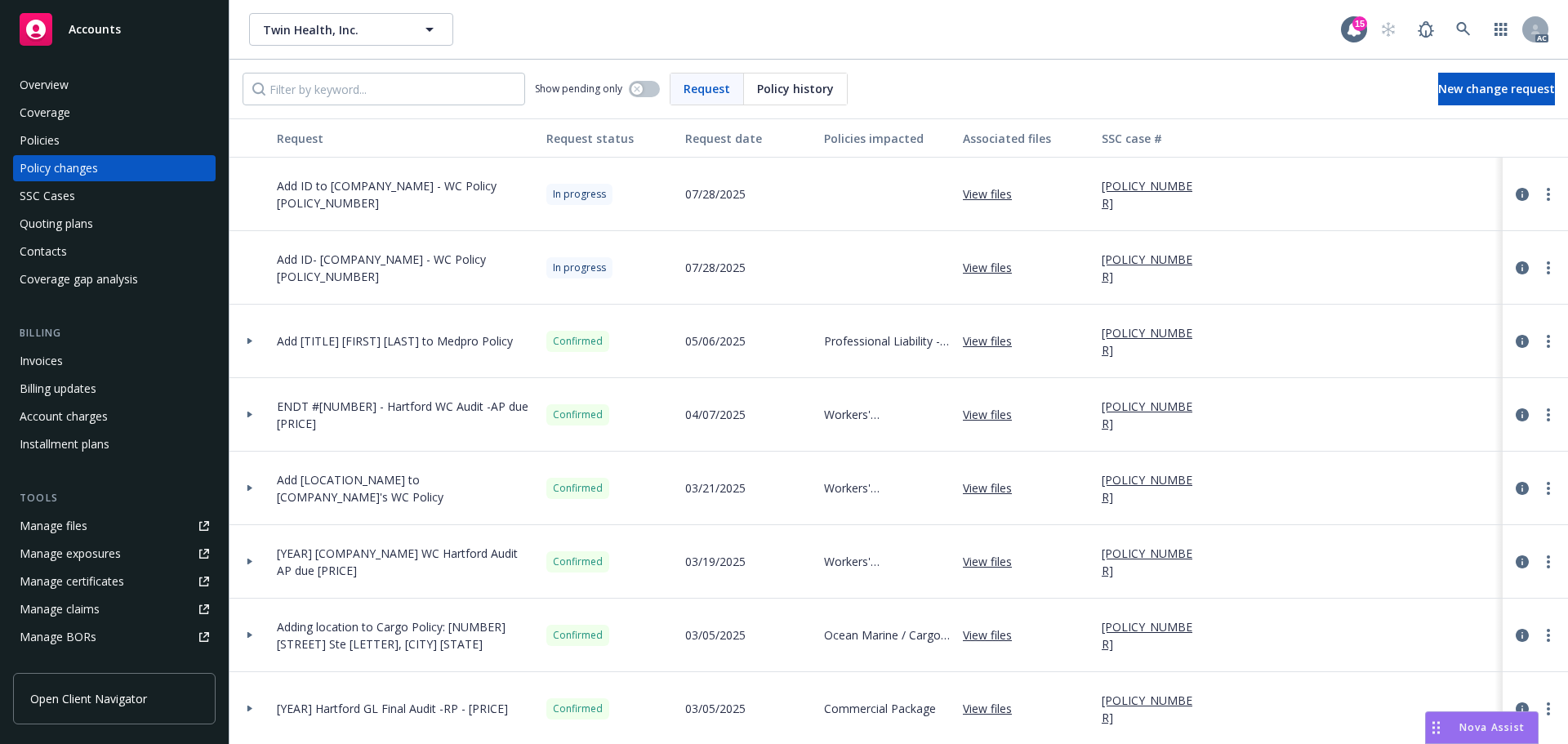 drag, startPoint x: 96, startPoint y: 26, endPoint x: 108, endPoint y: 37, distance: 16.278821 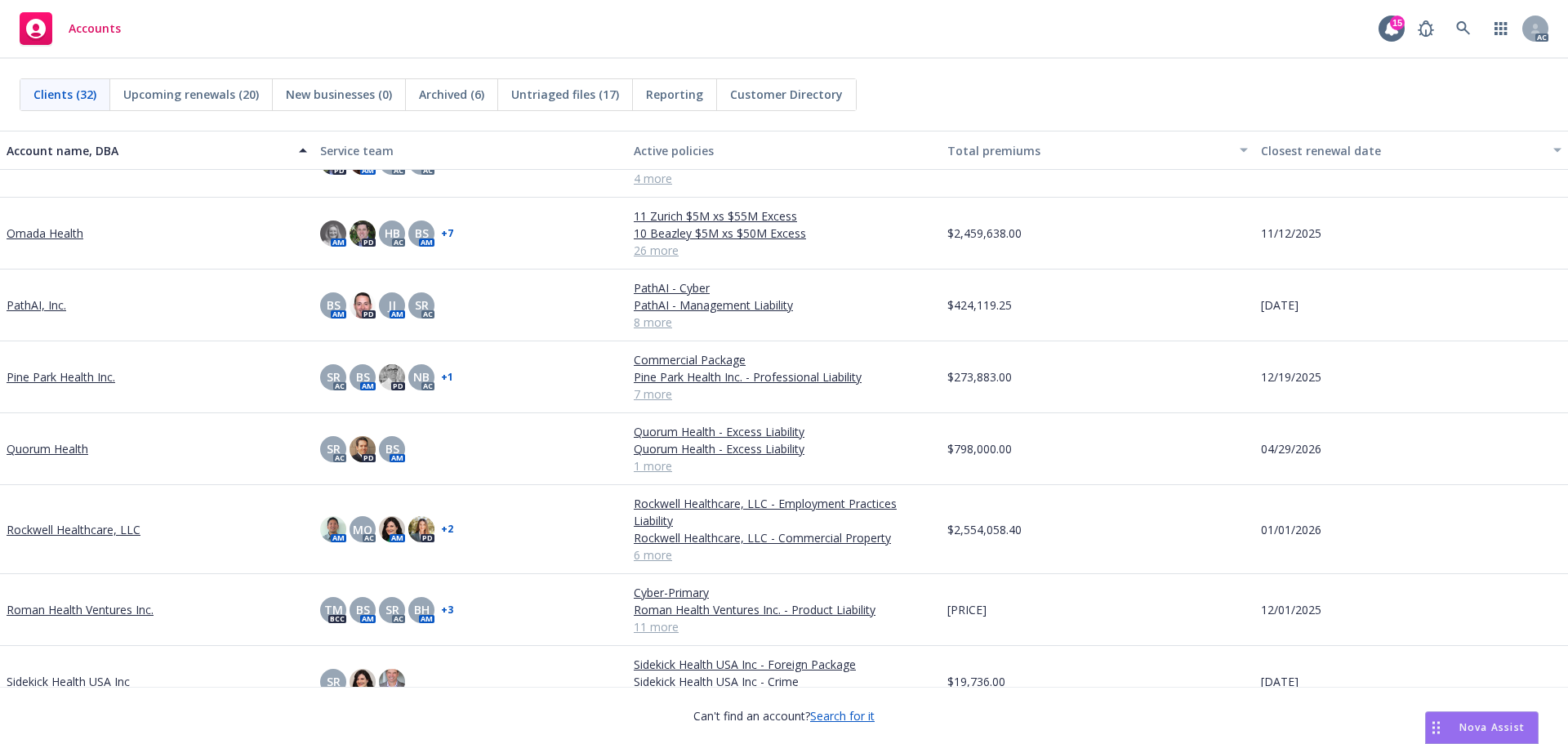 scroll, scrollTop: 1307, scrollLeft: 0, axis: vertical 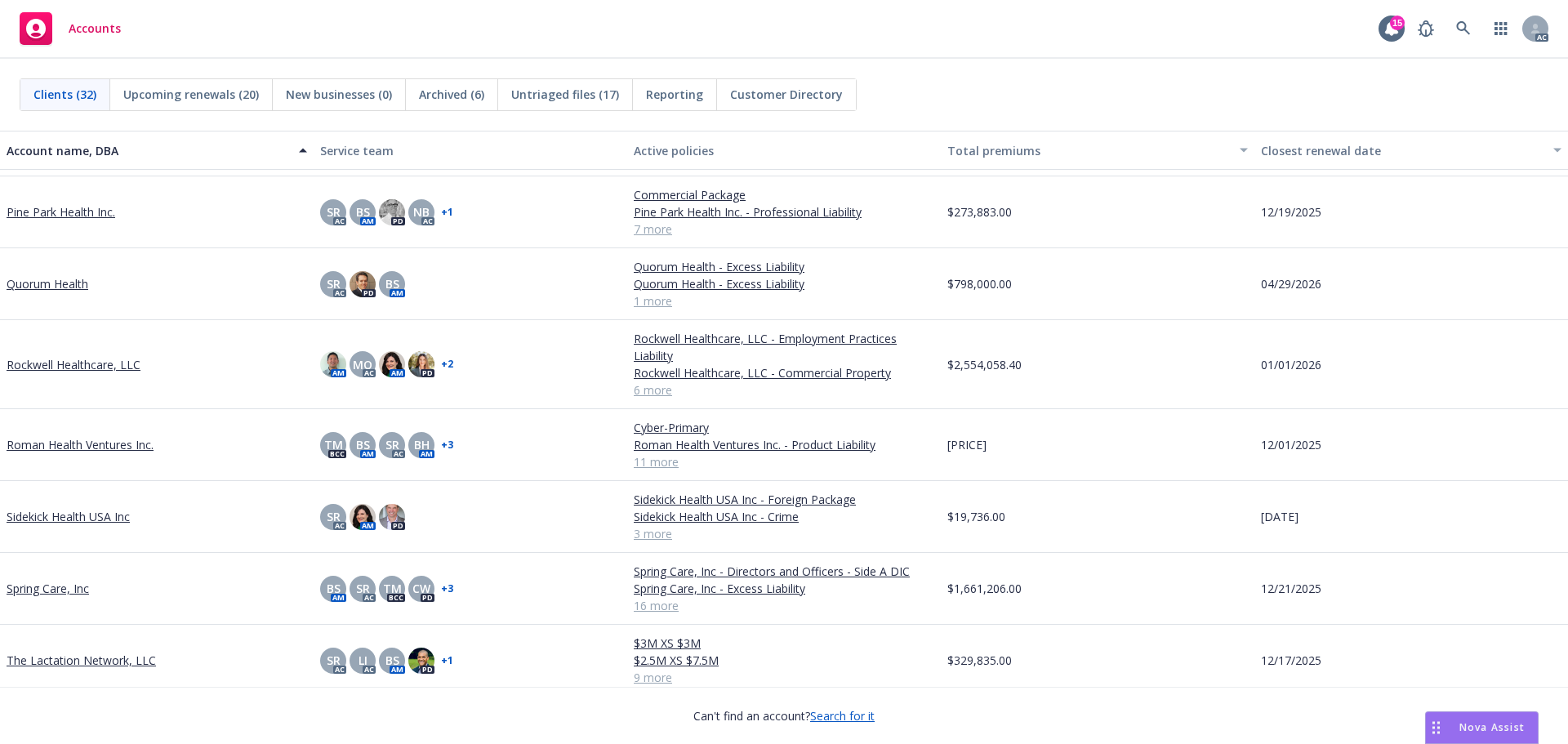 click on "Roman Health Ventures Inc." at bounding box center (80, 444) 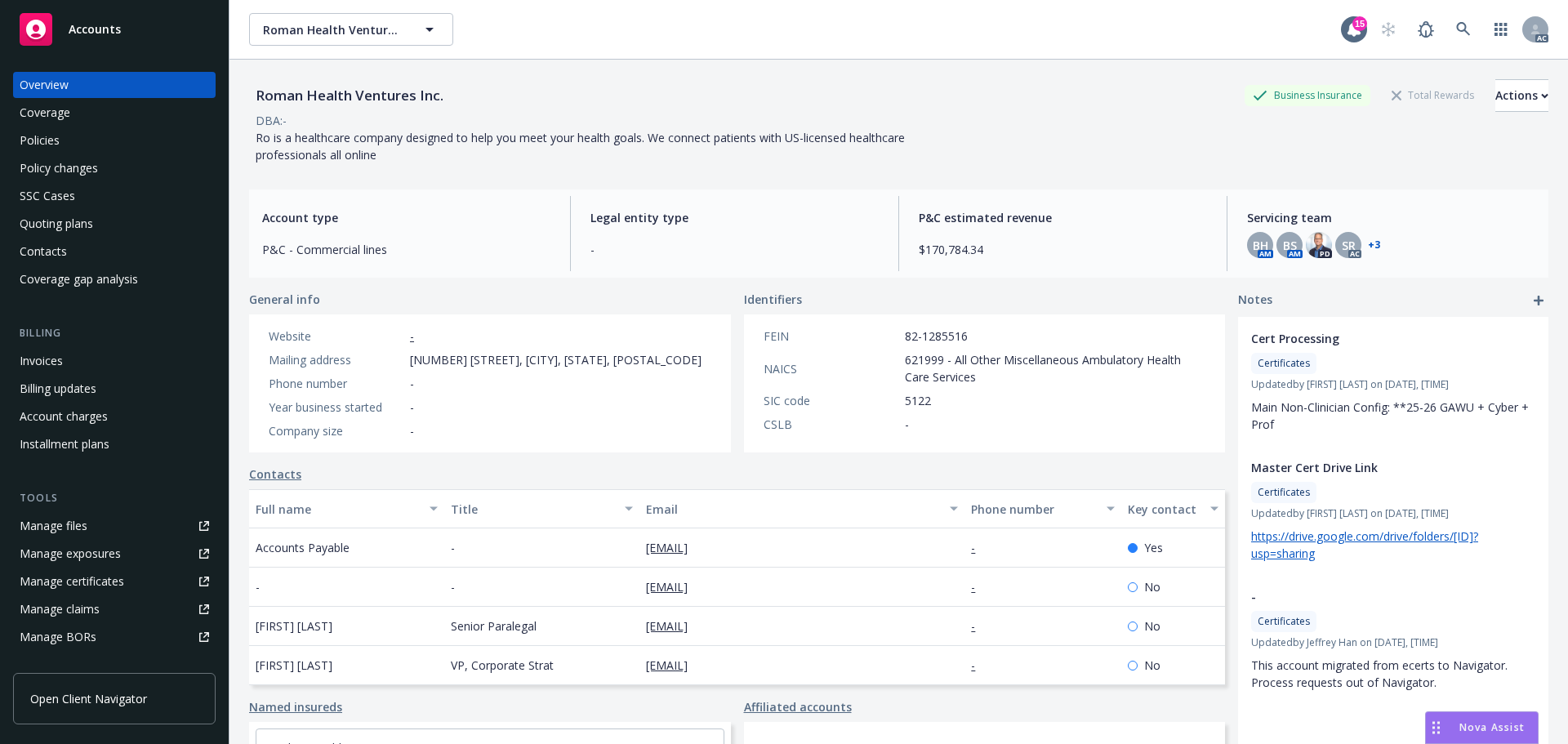click on "Quoting plans" at bounding box center (56, 224) 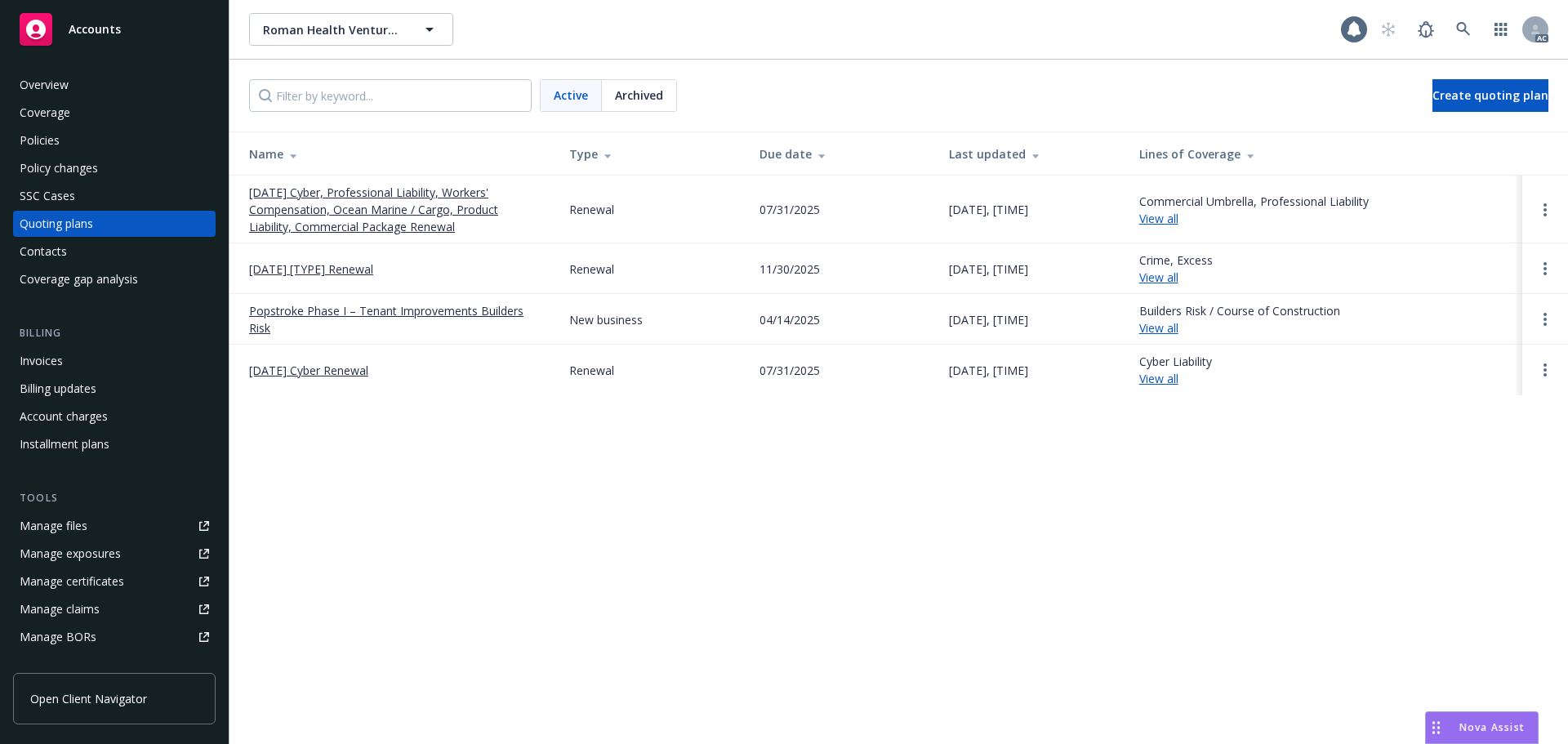 click on "[DATE] Cyber, Professional Liability, Workers' Compensation, Ocean Marine / Cargo, Product Liability, Commercial Package Renewal" at bounding box center [396, 209] 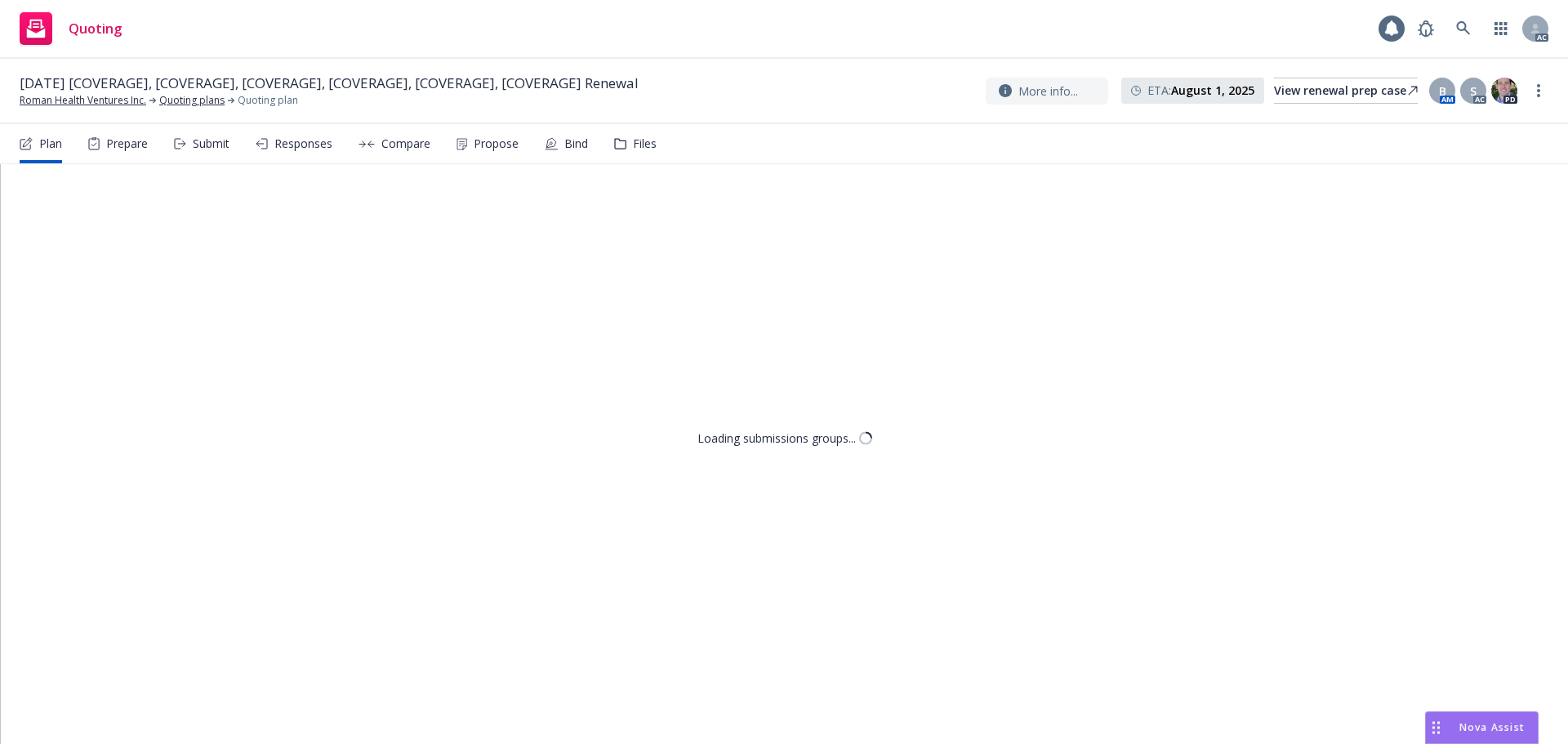 scroll, scrollTop: 0, scrollLeft: 0, axis: both 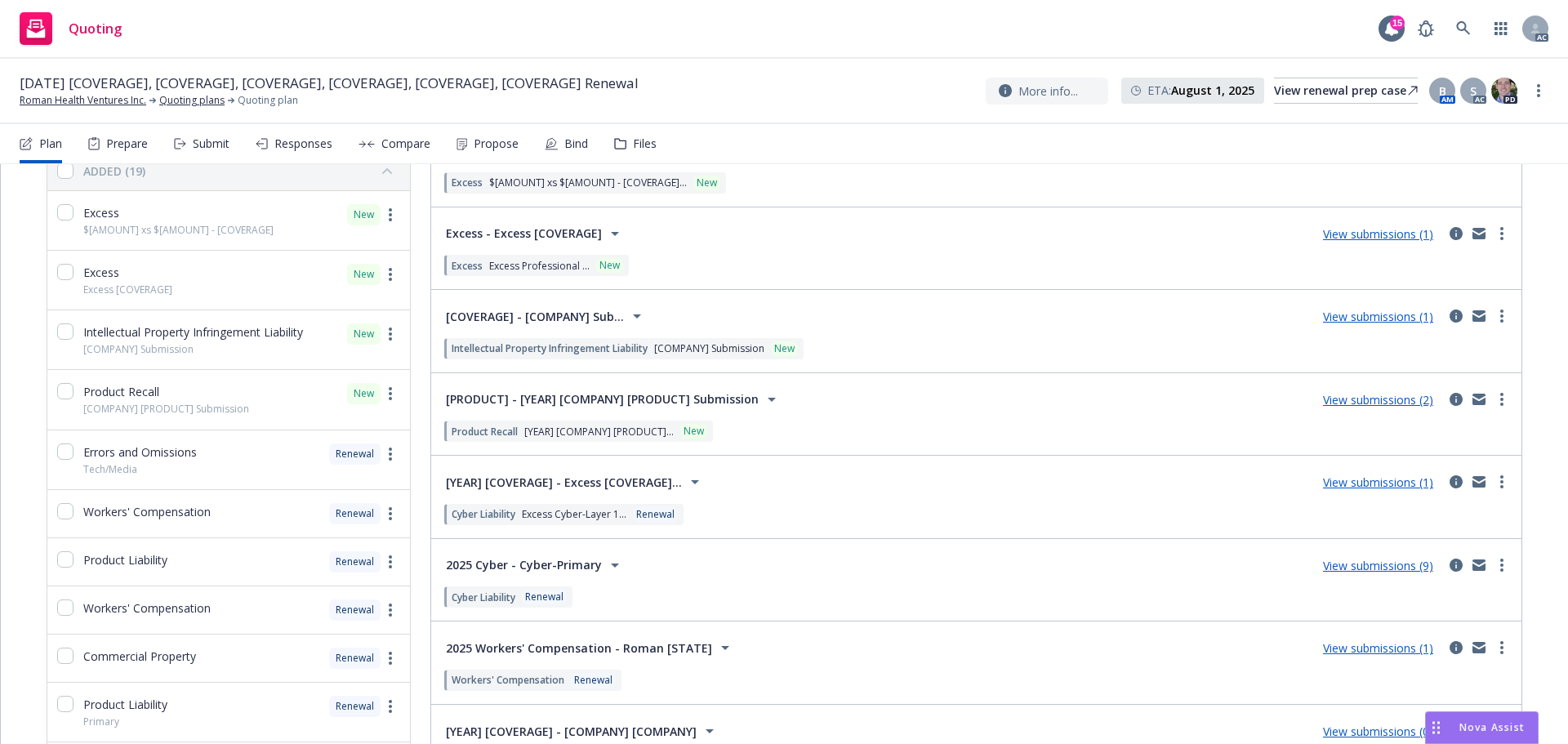 click on "View submissions (2)" at bounding box center [1378, 399] 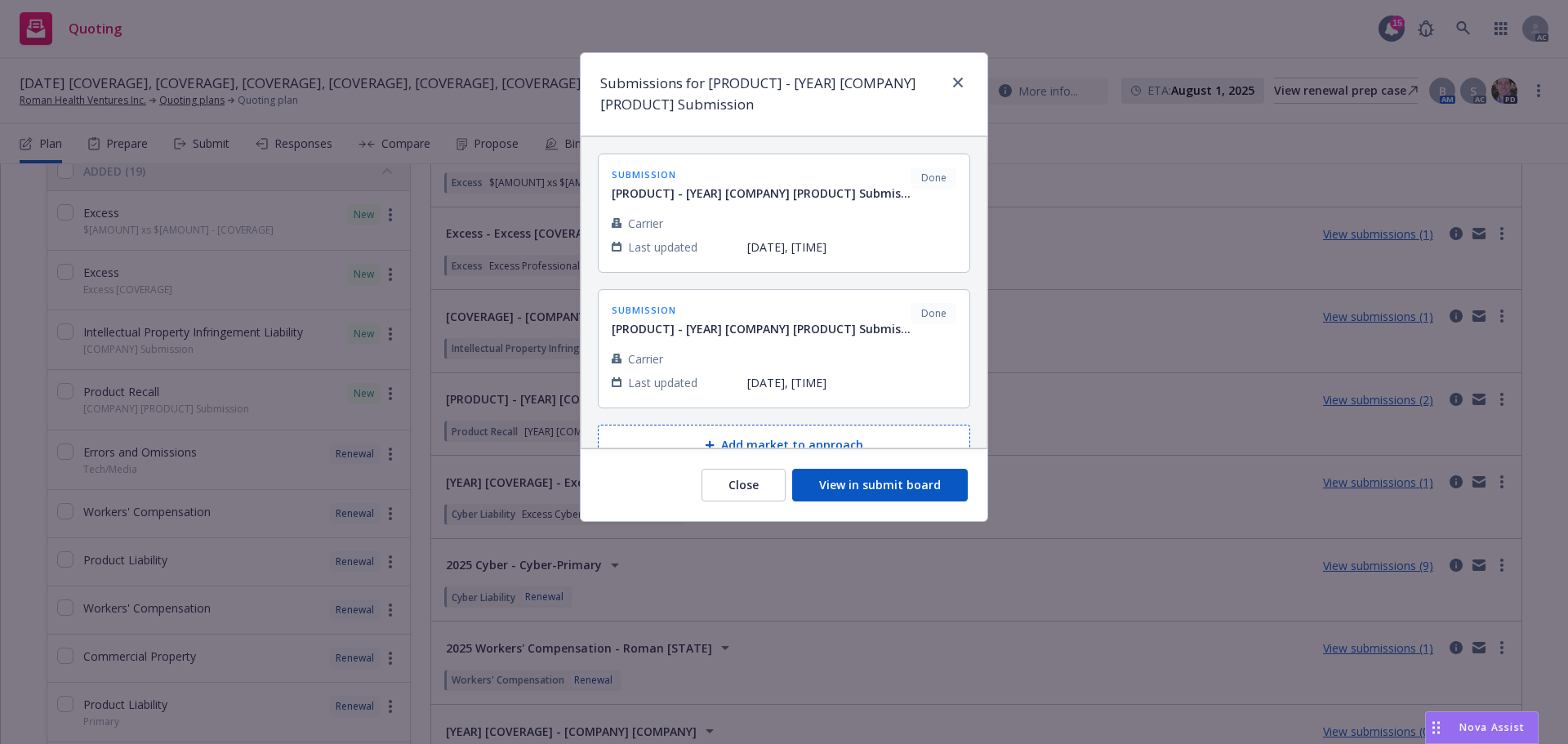 click on "View in submit board" at bounding box center [880, 485] 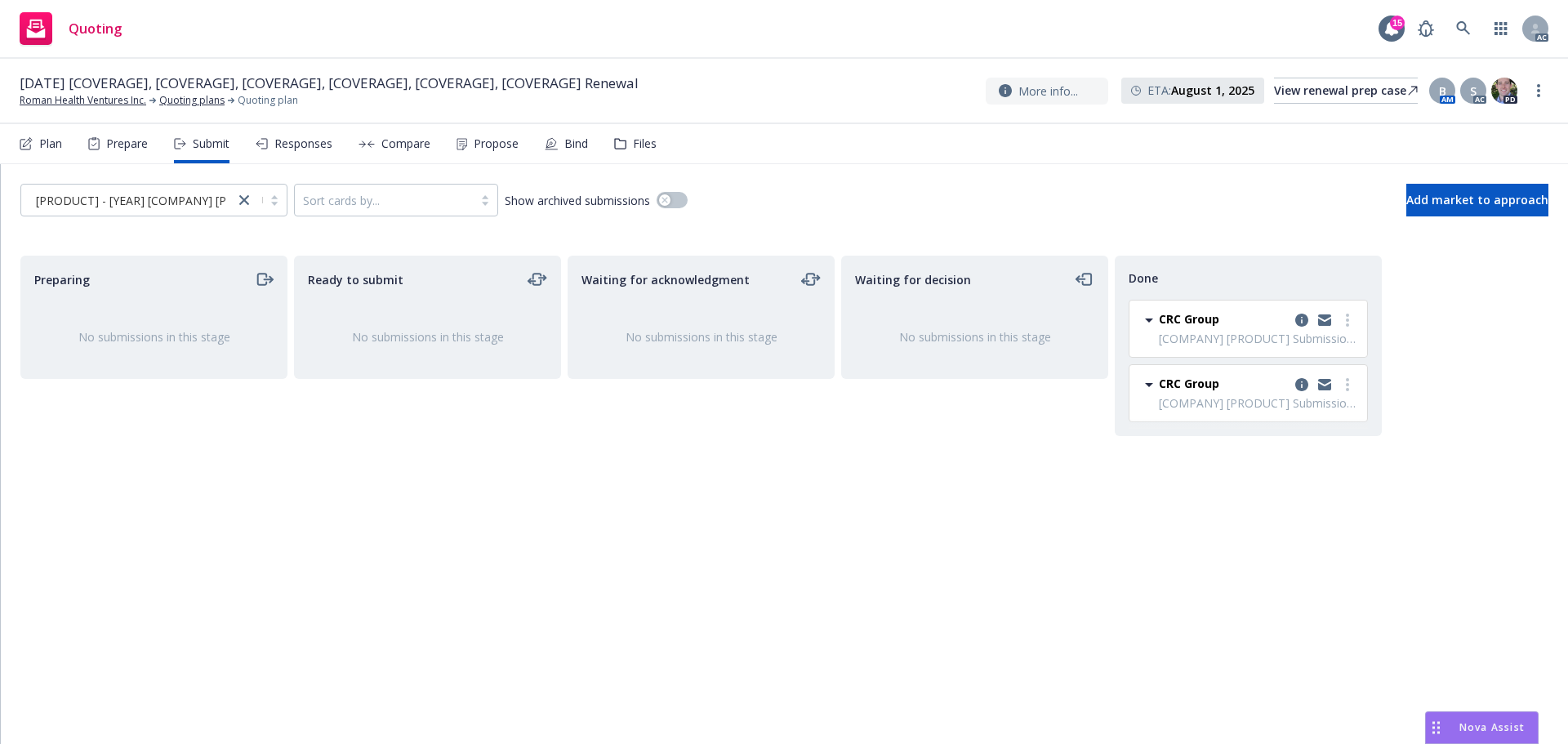 click on "Bind" at bounding box center (566, 144) 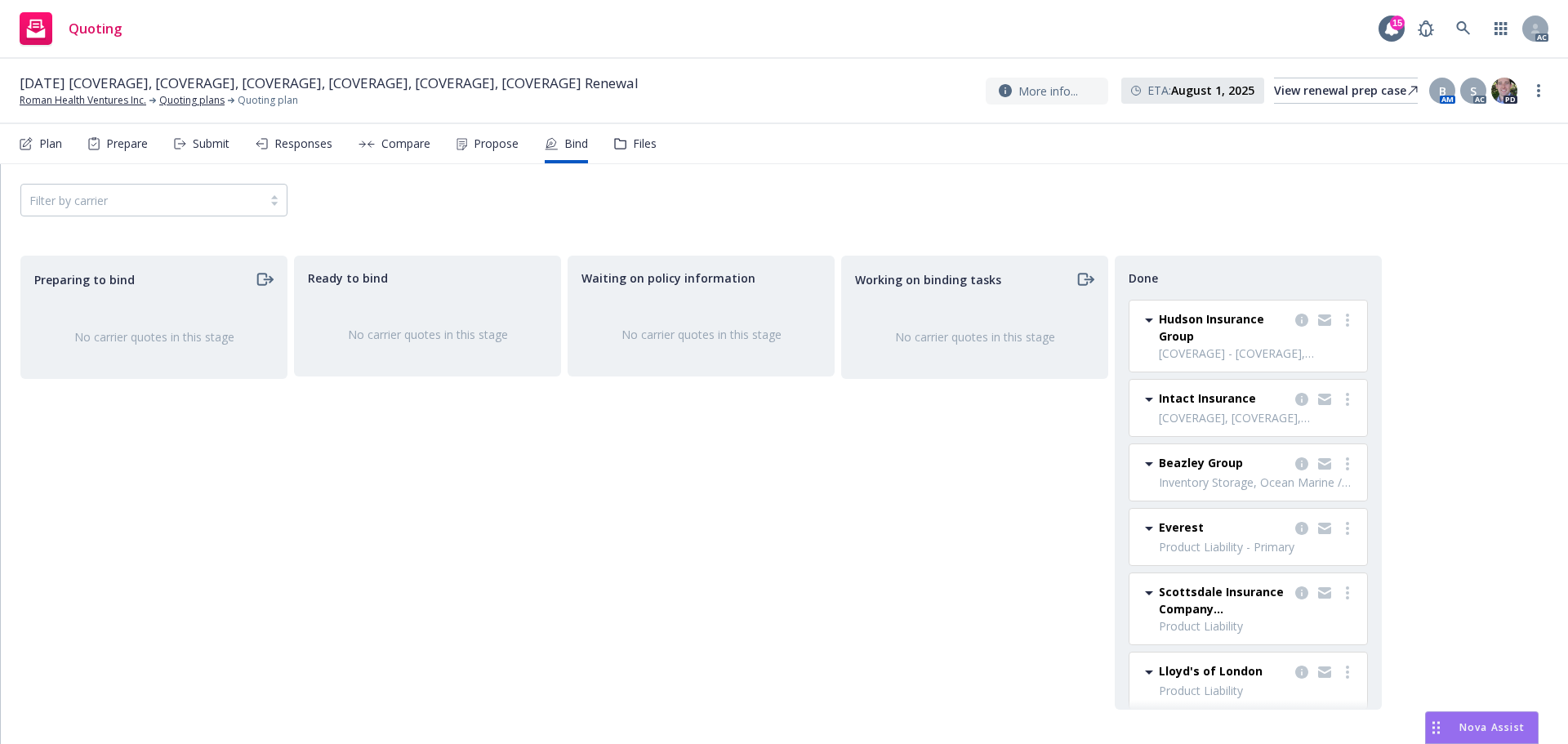 scroll, scrollTop: 14, scrollLeft: 0, axis: vertical 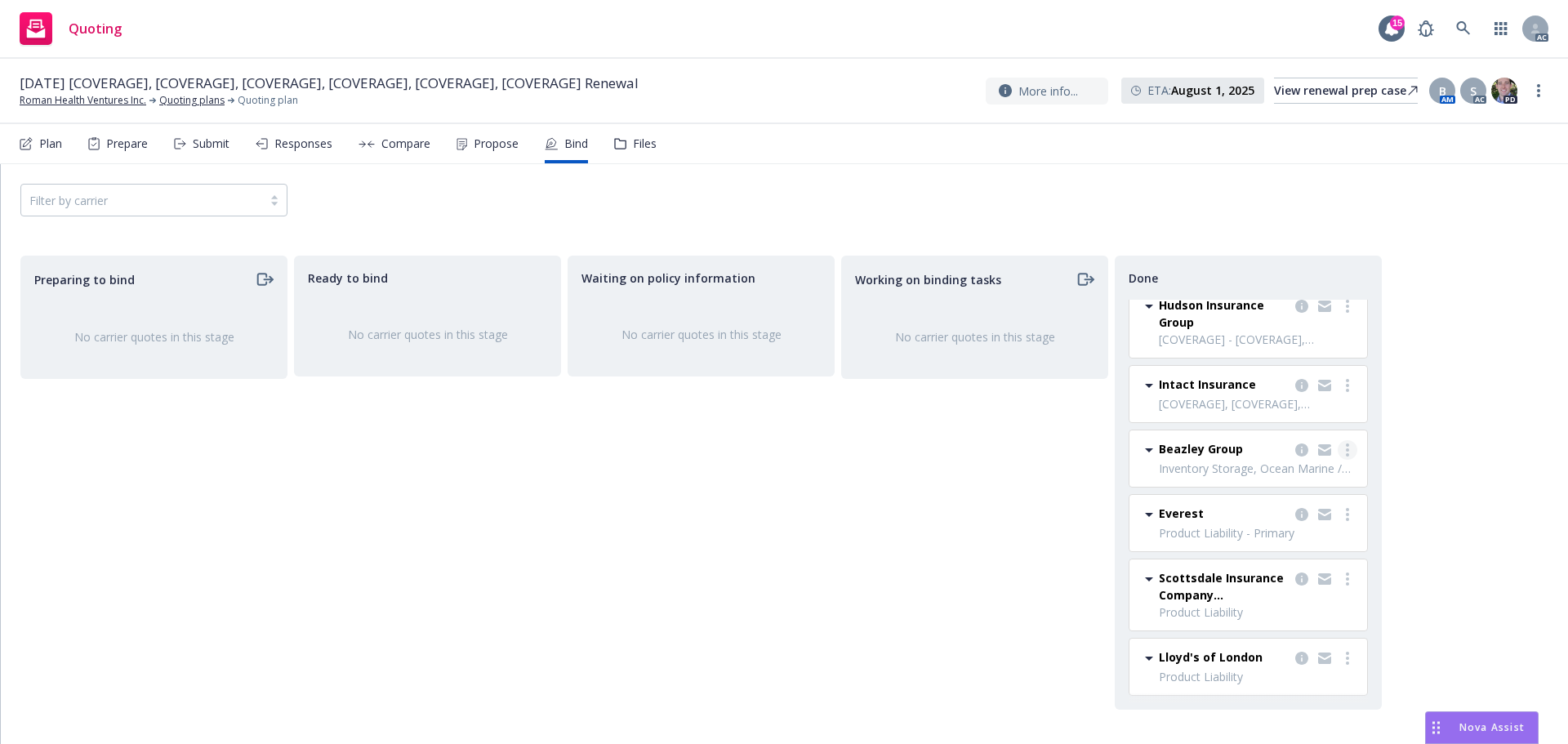 click at bounding box center (1348, 450) 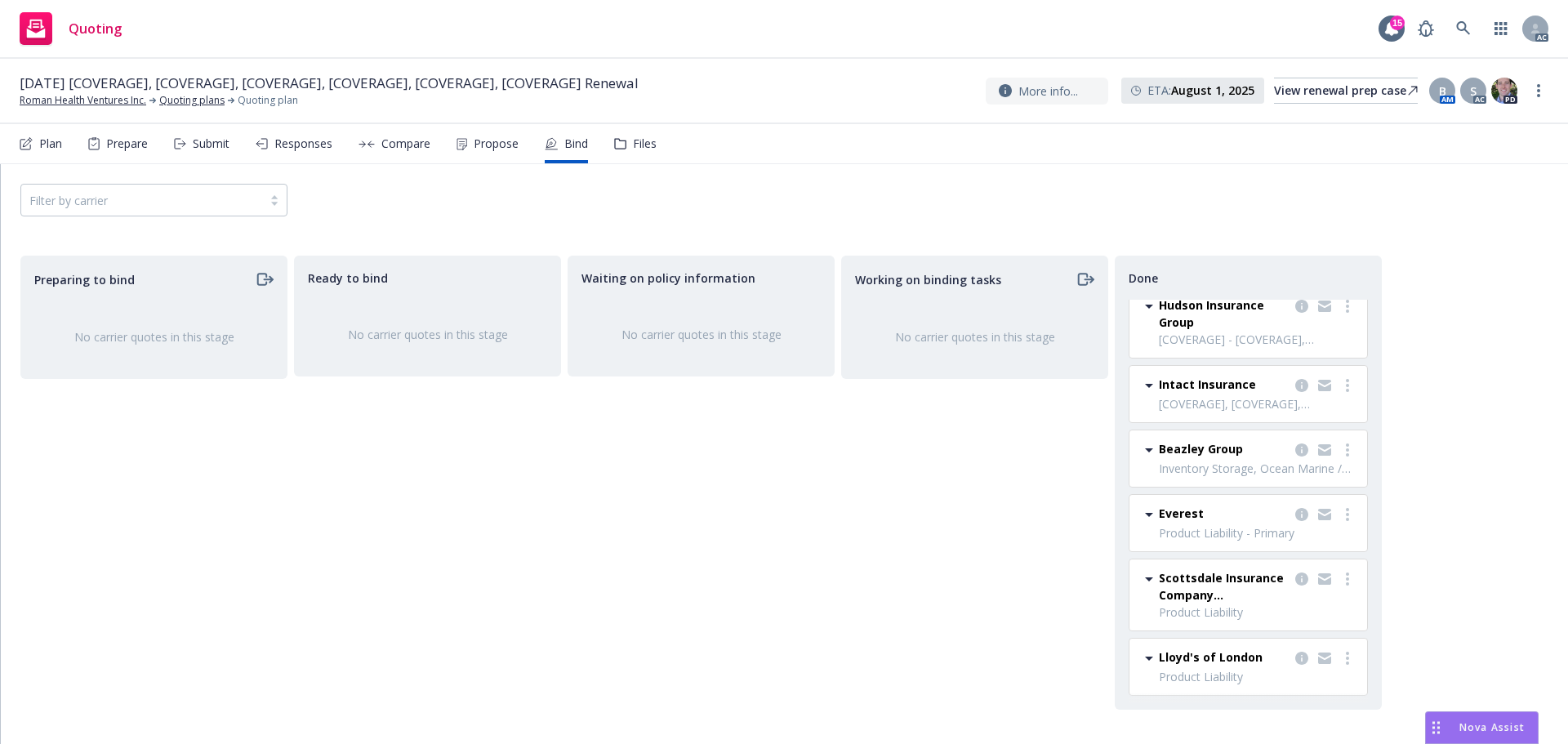 click on "Working on binding tasks No carrier quotes in this stage" at bounding box center [974, 483] 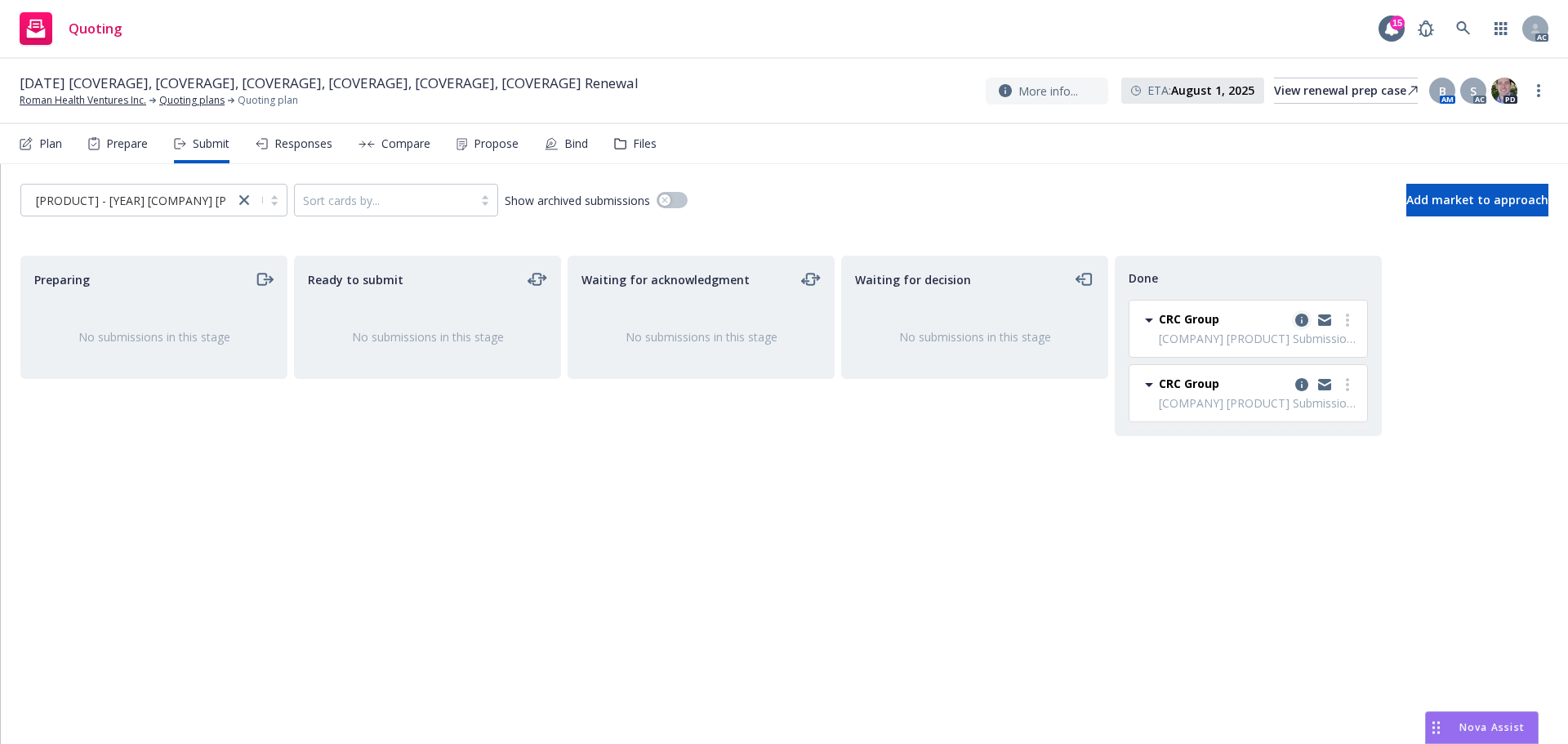 click 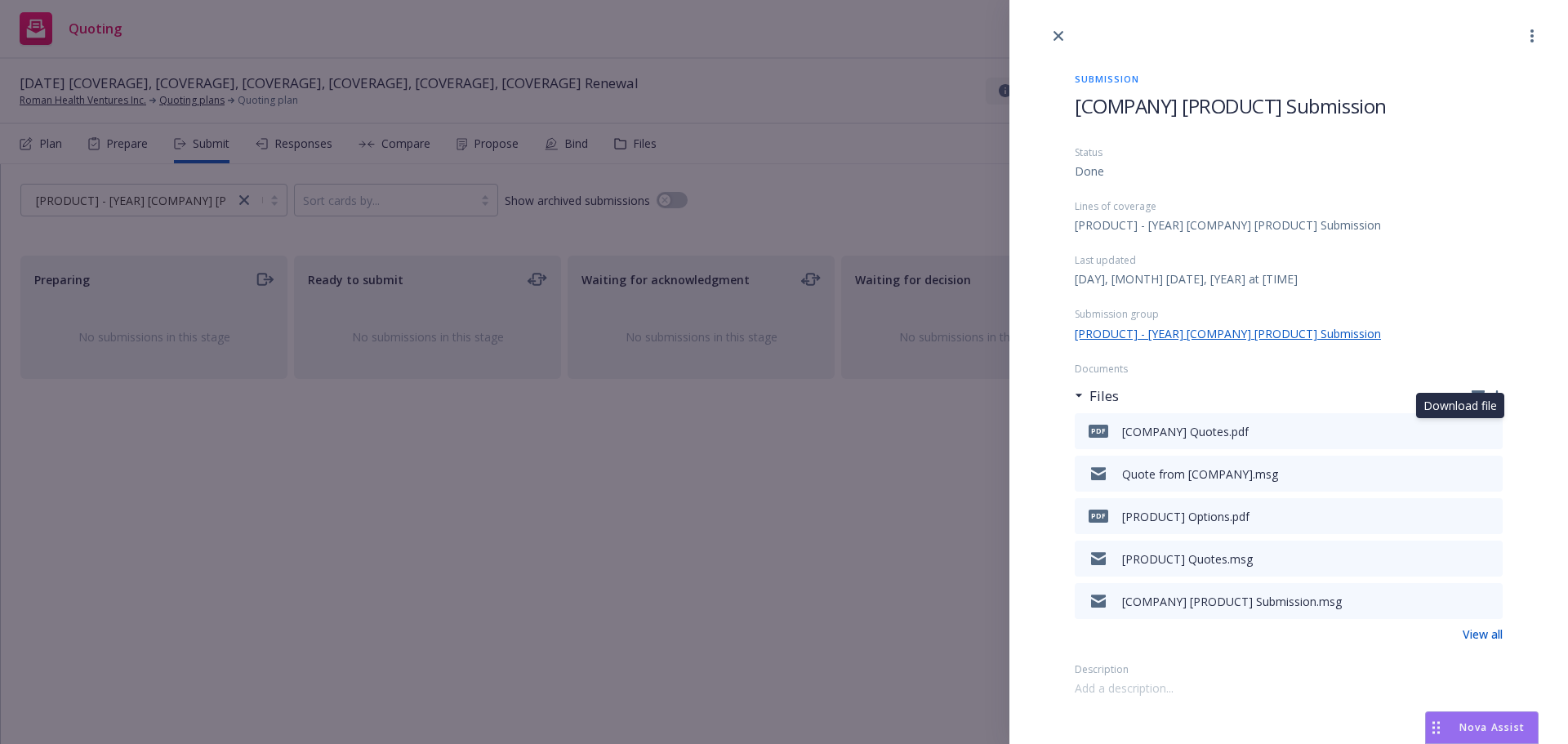 click 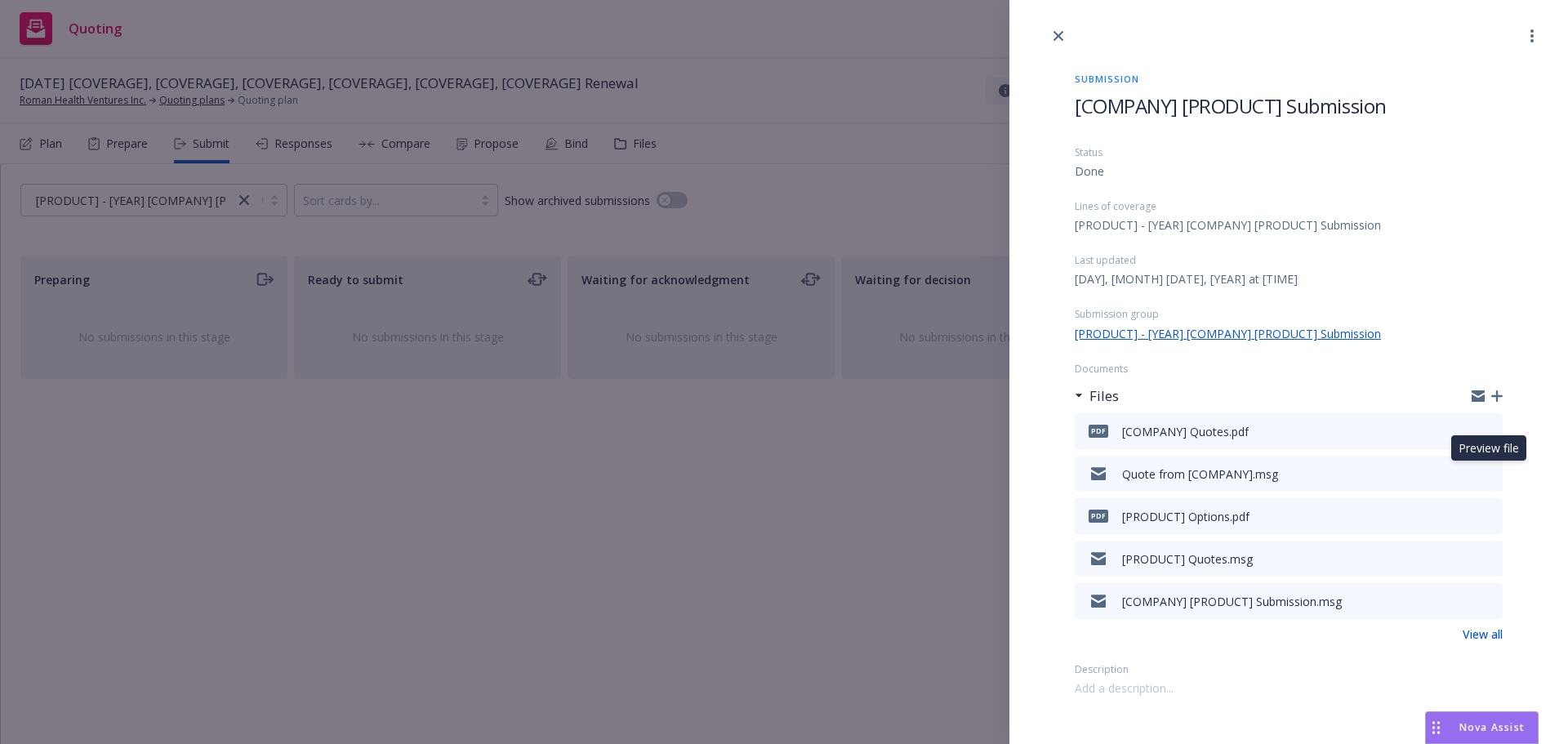 click 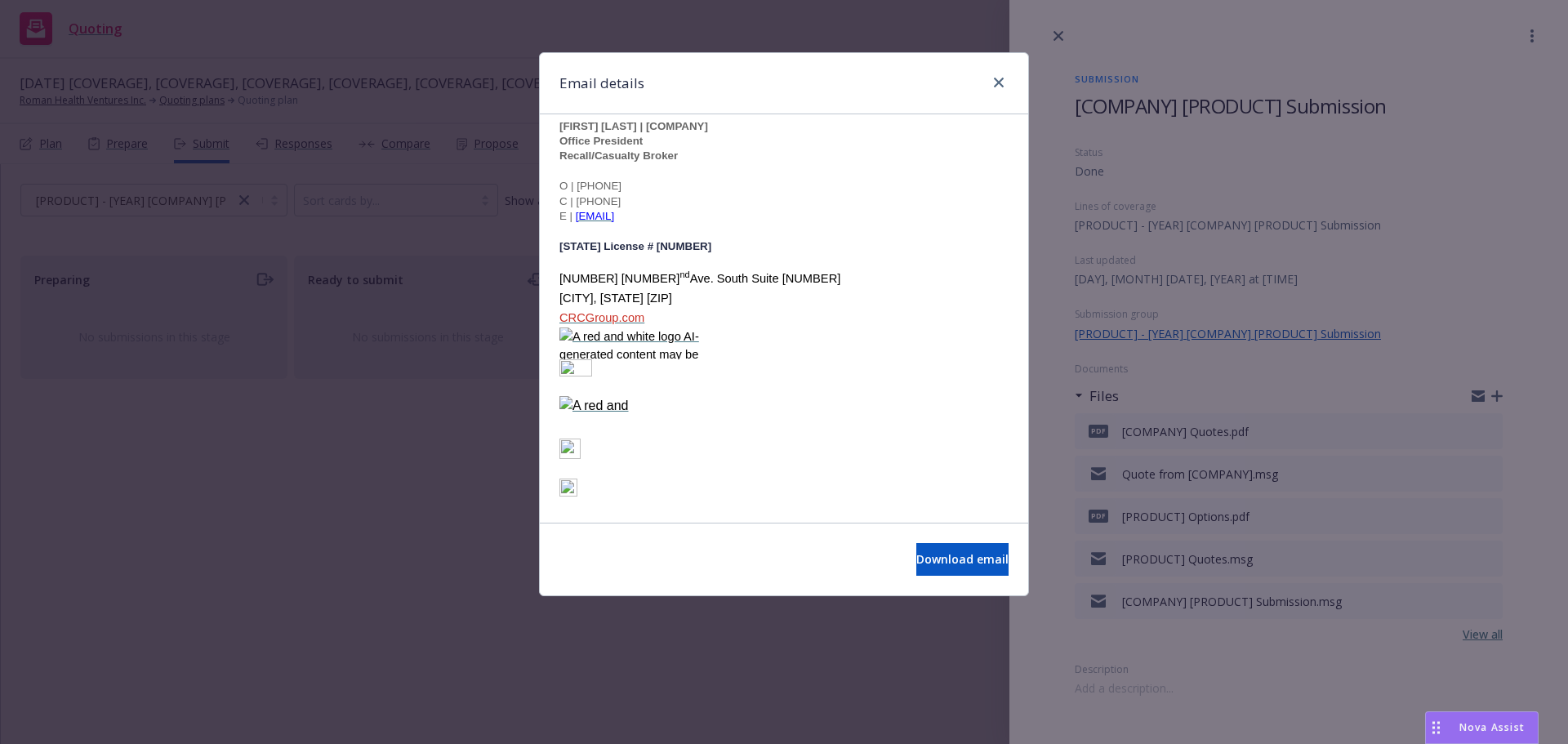 scroll, scrollTop: 2695, scrollLeft: 0, axis: vertical 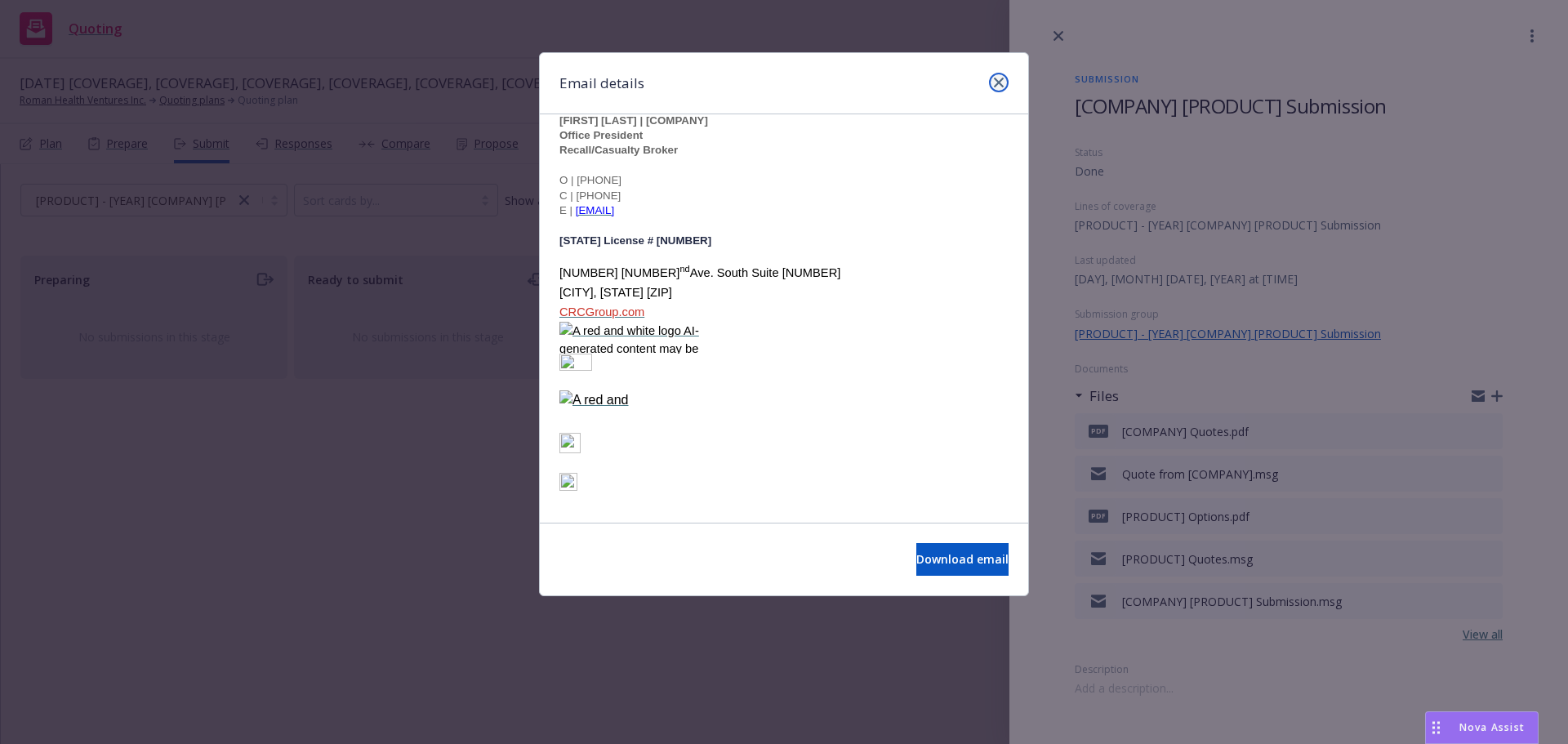 click 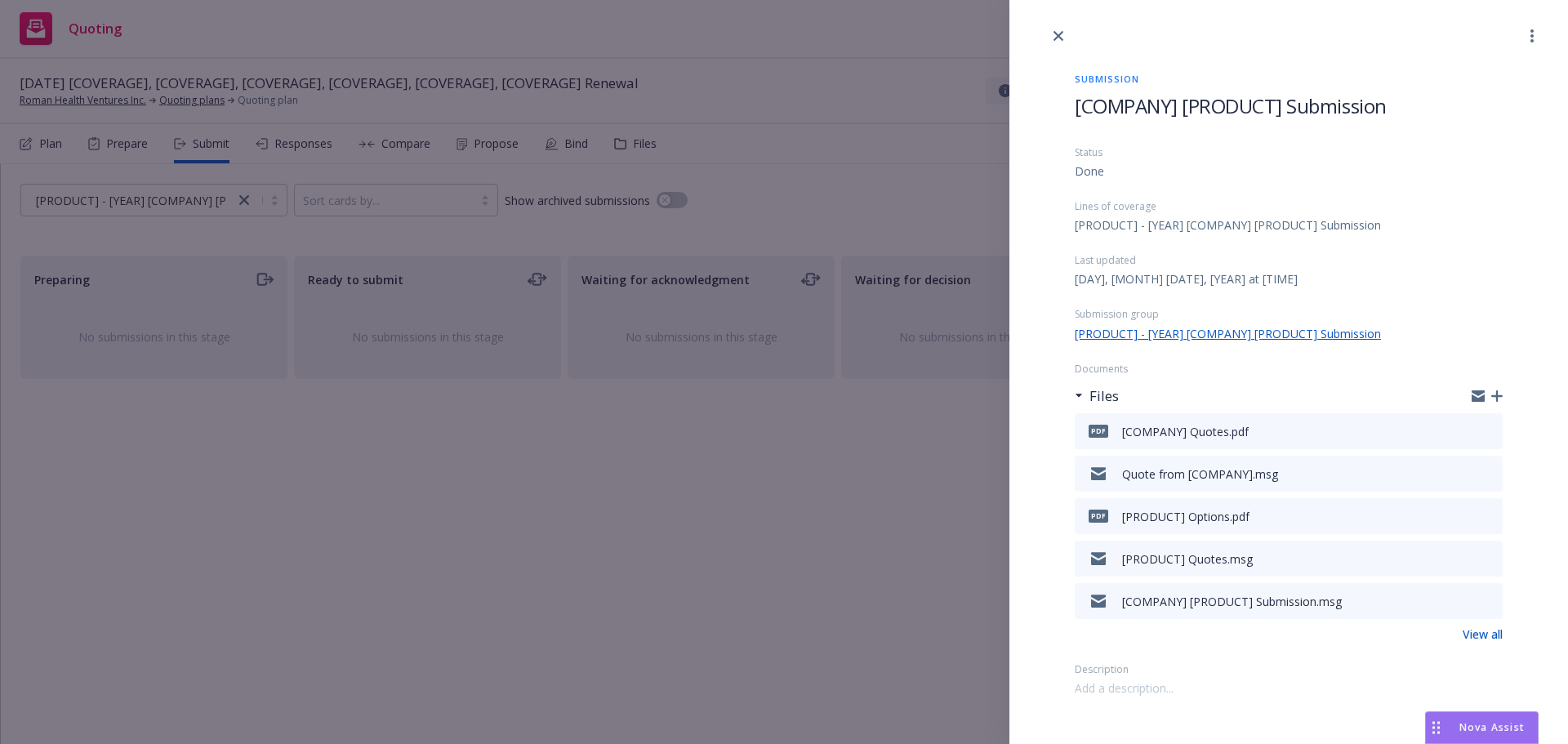 click on "Submission CRC Product Recall Submission Status Done Lines of coverage Product Recall - 2025 CRC Product Recall Submission Last updated Thursday, July 31, 2025 at 2:15 PM Submission group Product Recall - 2025 CRC Product Recall Submission Documents Files pdf Beazley Quotes.pdf Quote from CRC.msg pdf Product Recall Options.pdf Product Recall Quotes.msg CRC Product Recall Submission.msg View all Description" at bounding box center [784, 372] 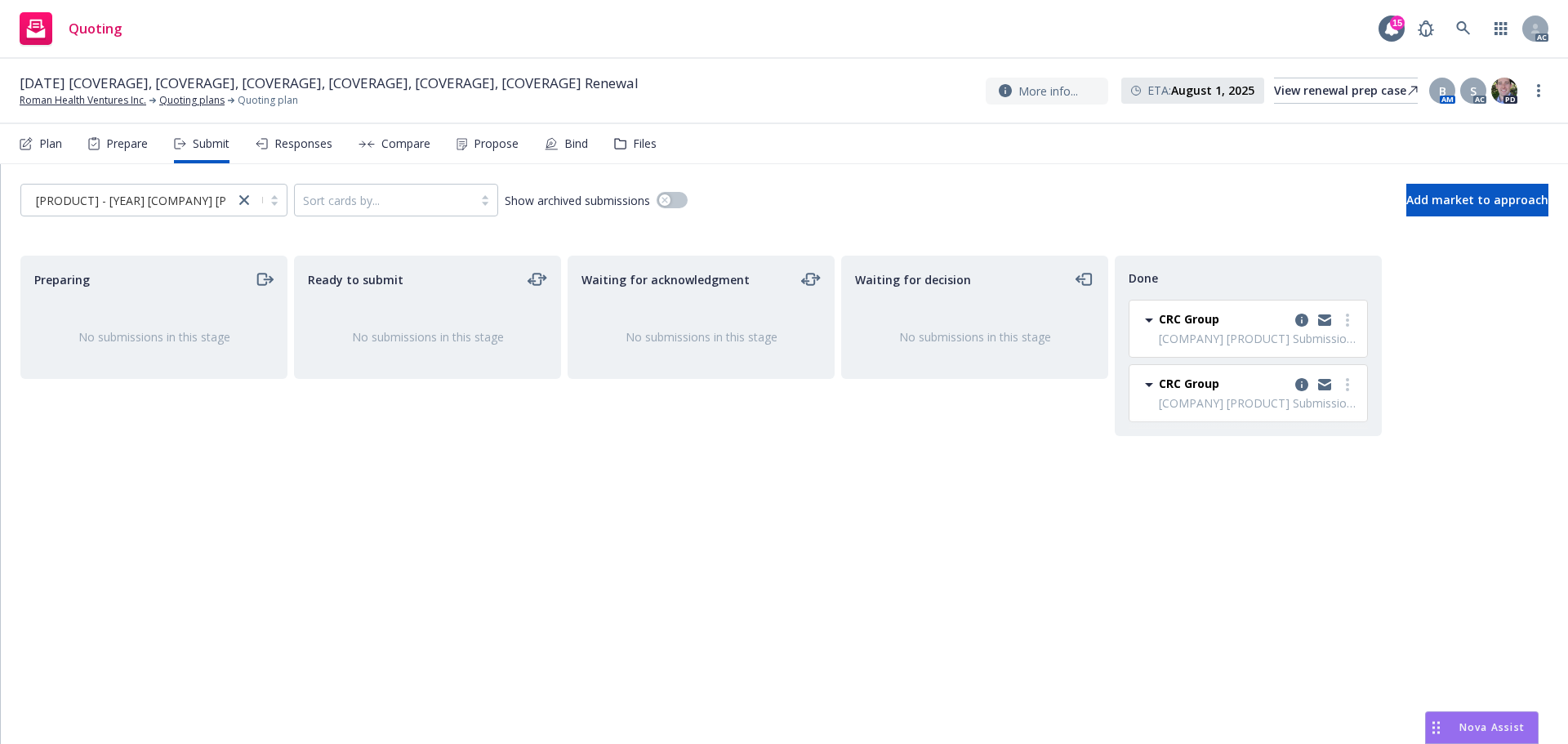 click on "Bind" at bounding box center [576, 144] 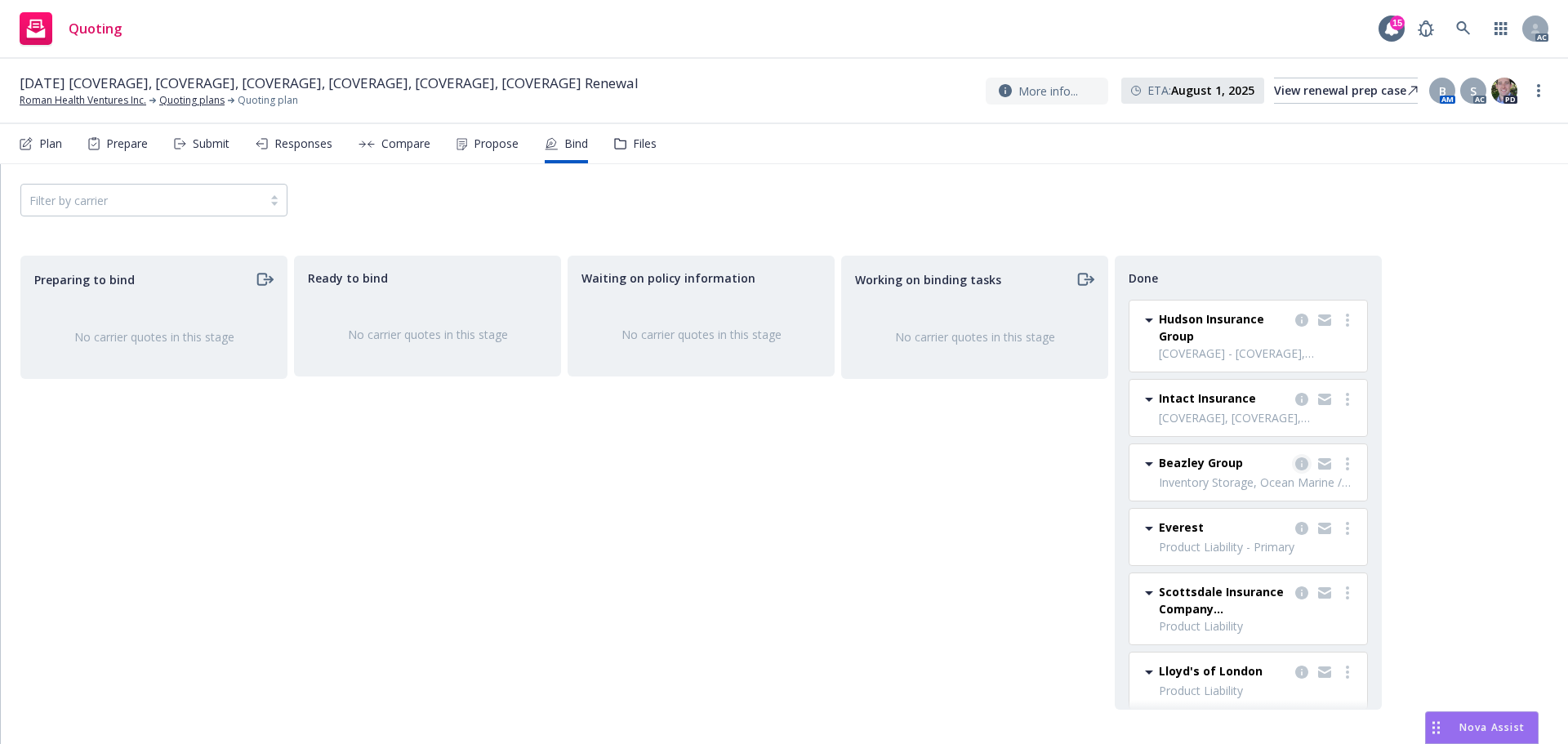 click 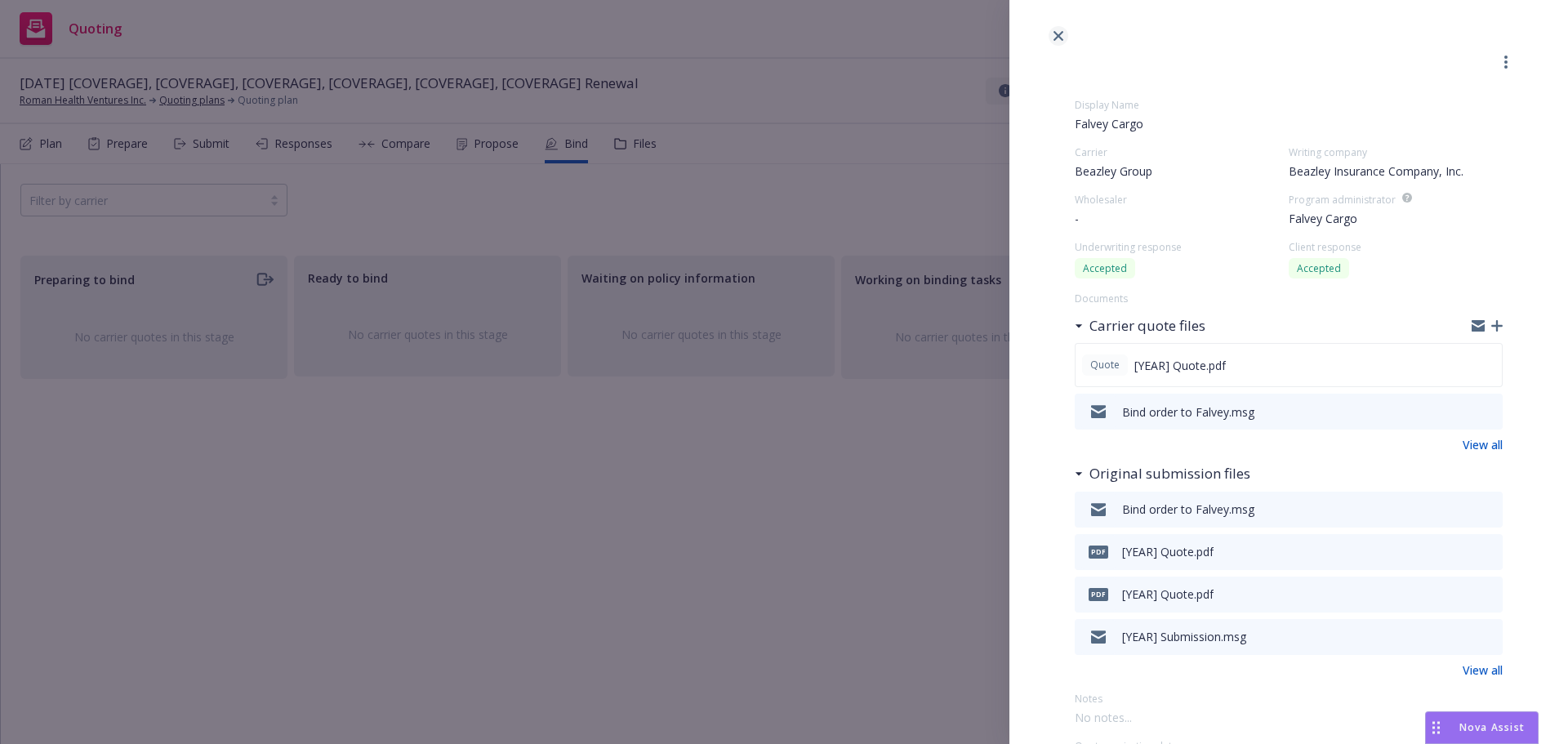 click 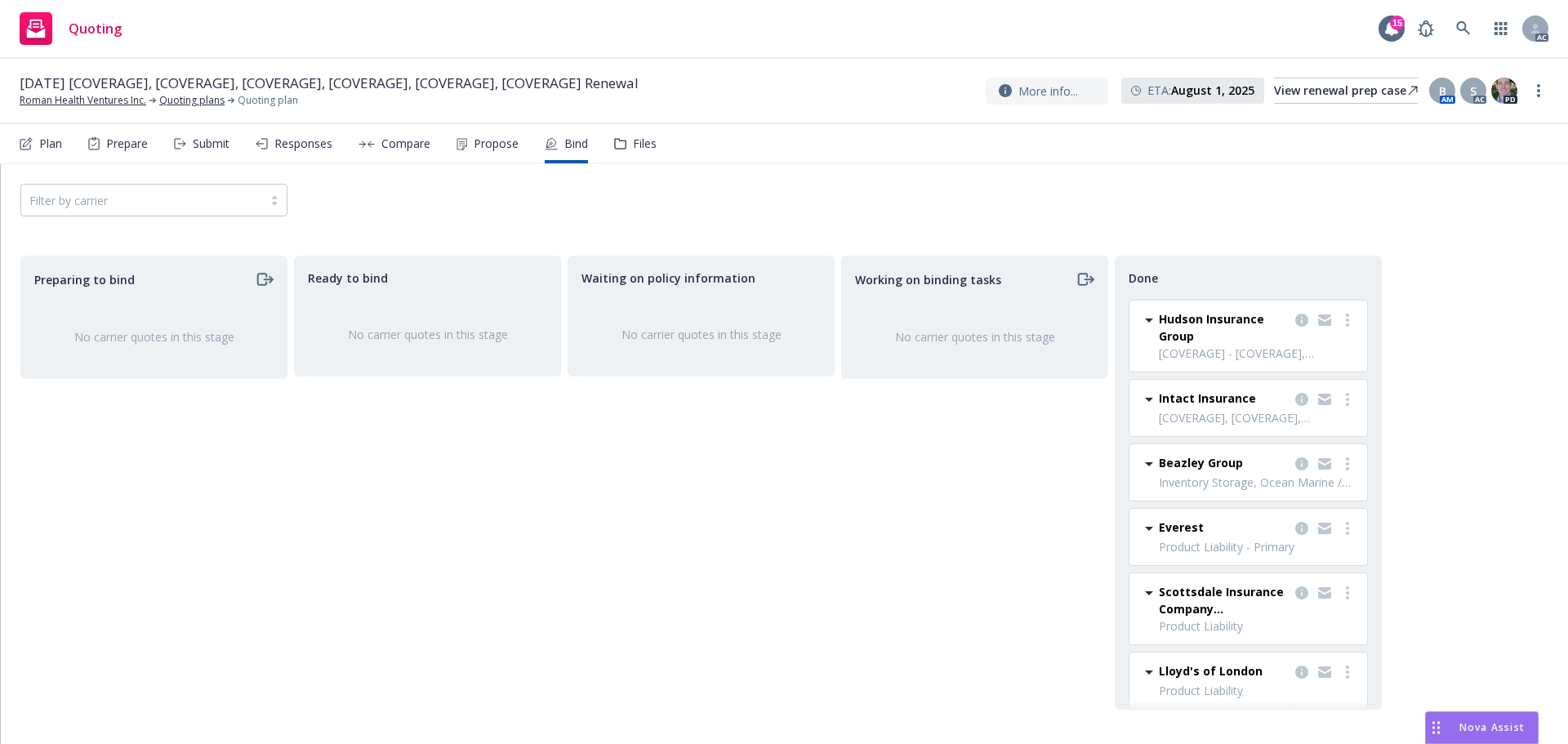 click on "Submit" at bounding box center (211, 144) 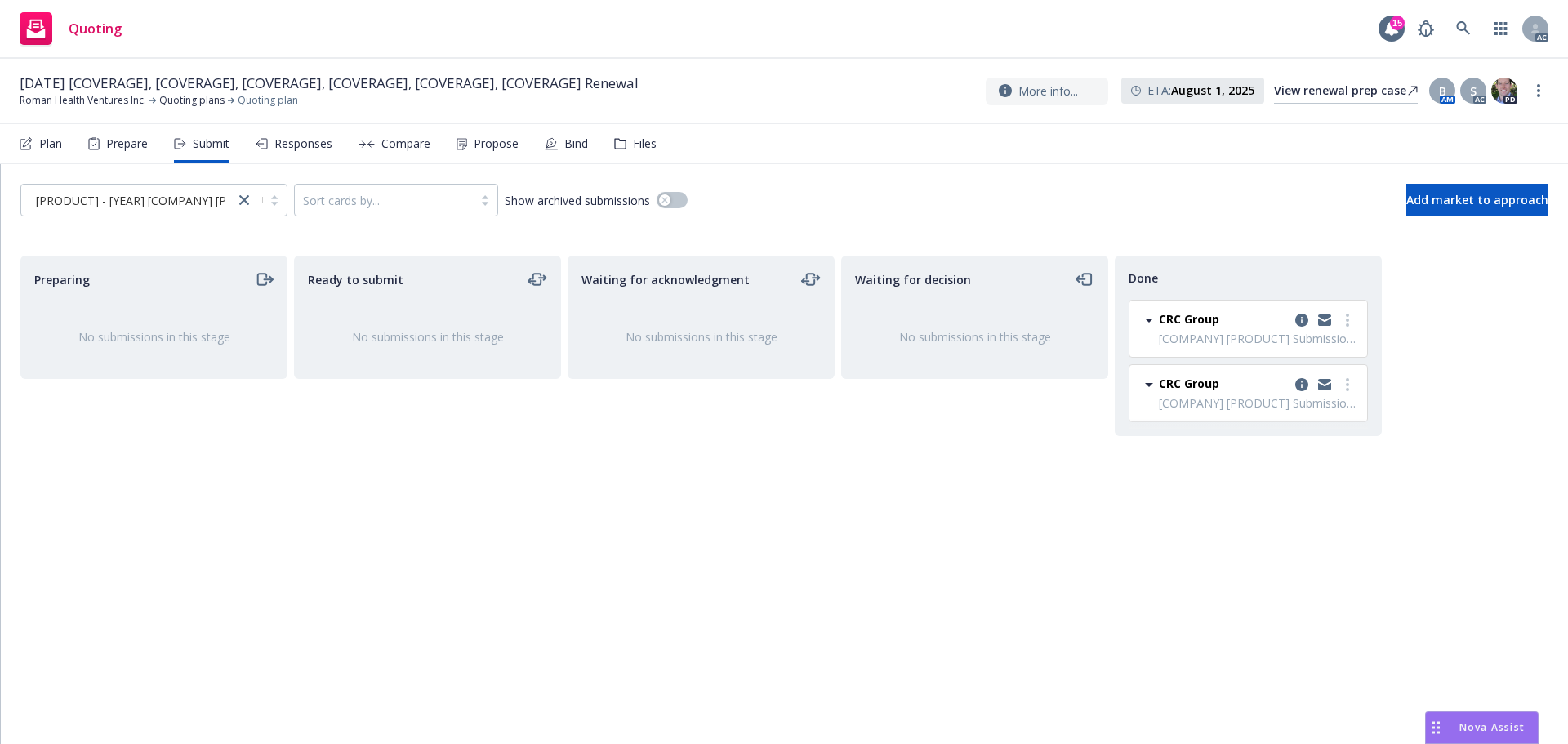 click on "Responses" at bounding box center [294, 144] 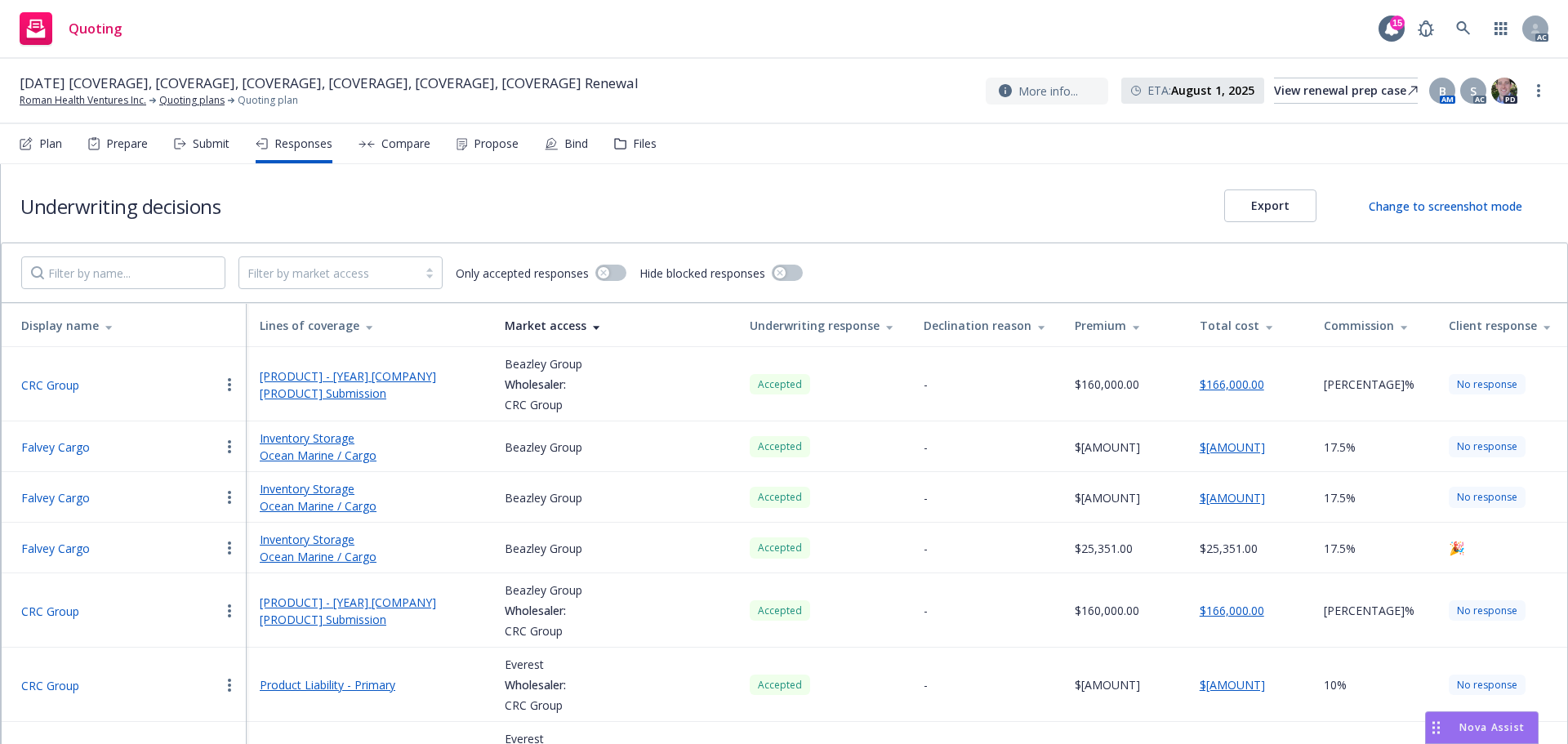 scroll, scrollTop: 0, scrollLeft: 0, axis: both 